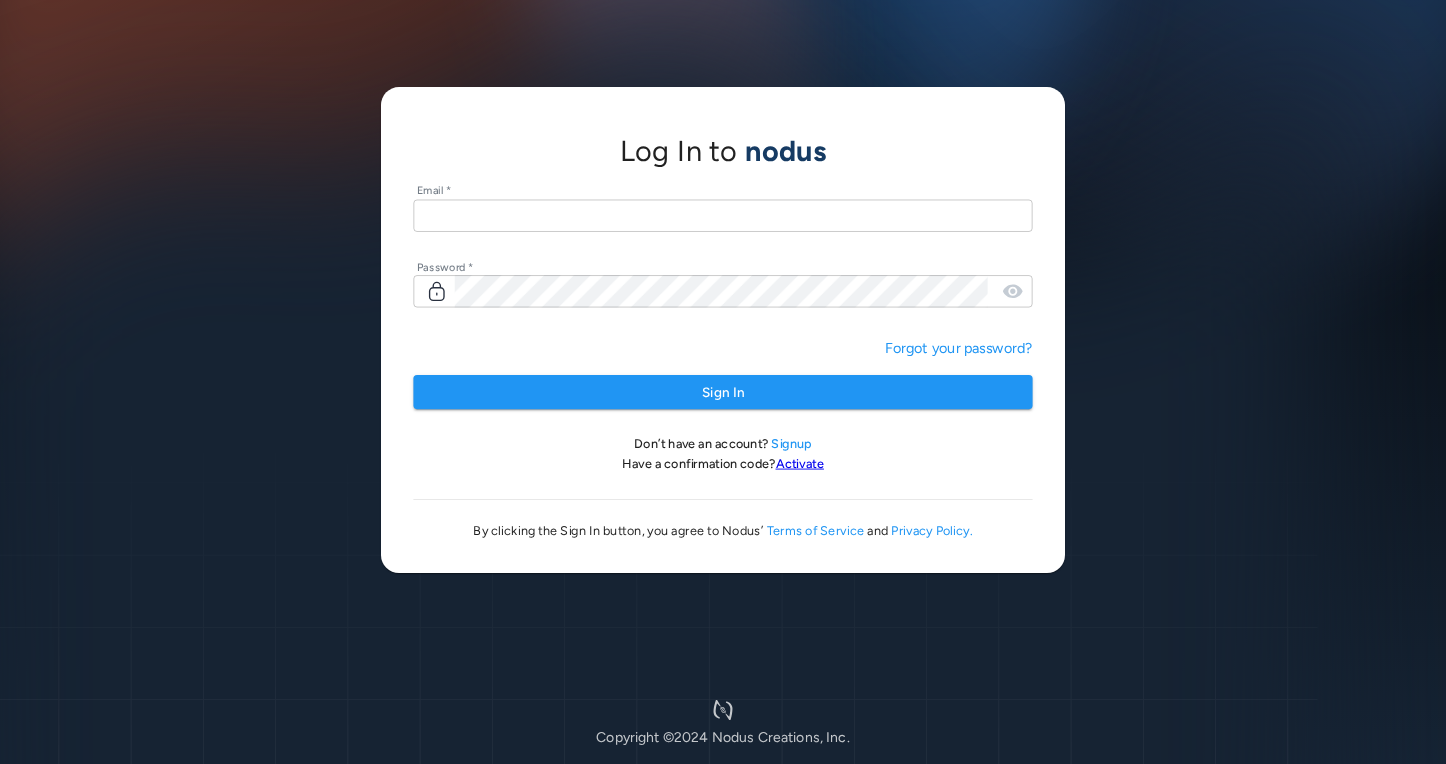scroll, scrollTop: 0, scrollLeft: 0, axis: both 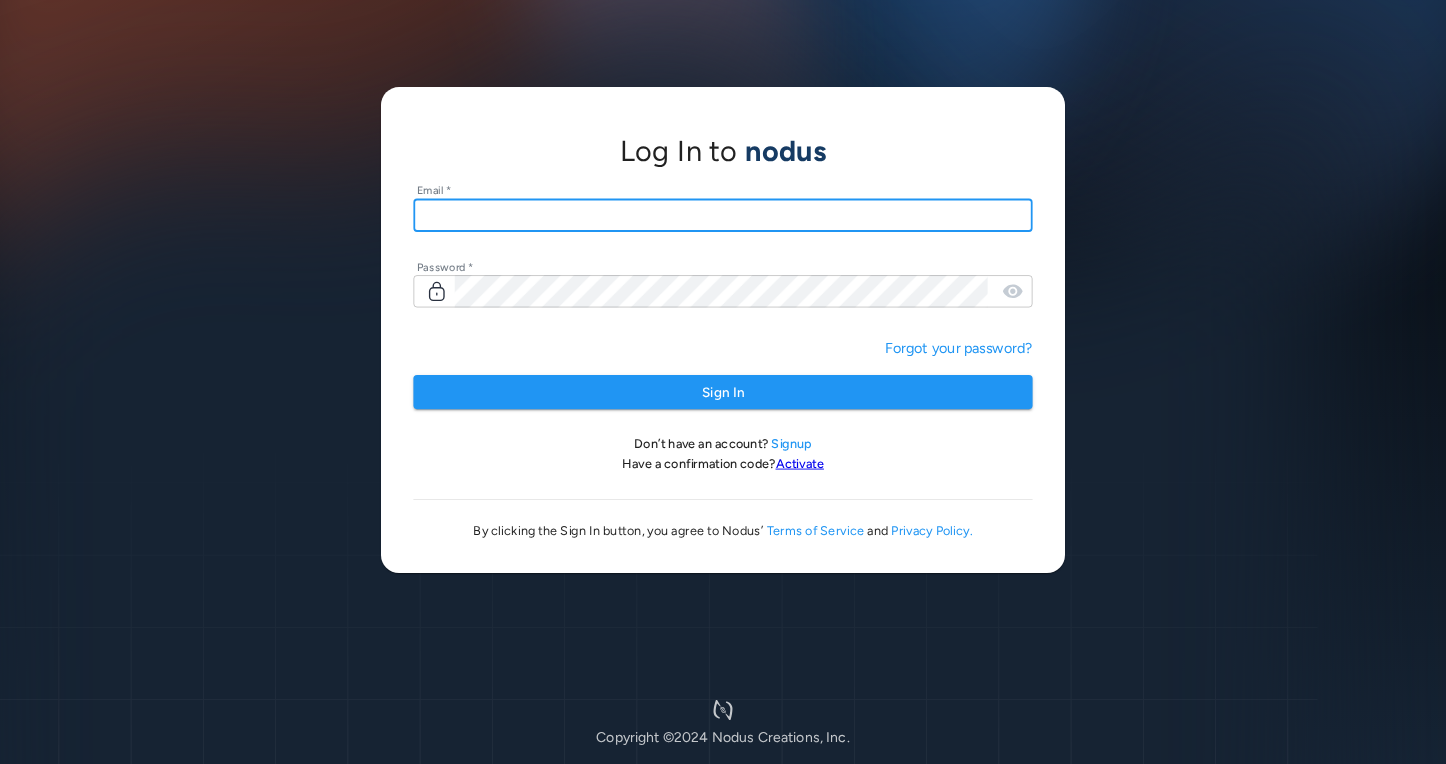 type on "**********" 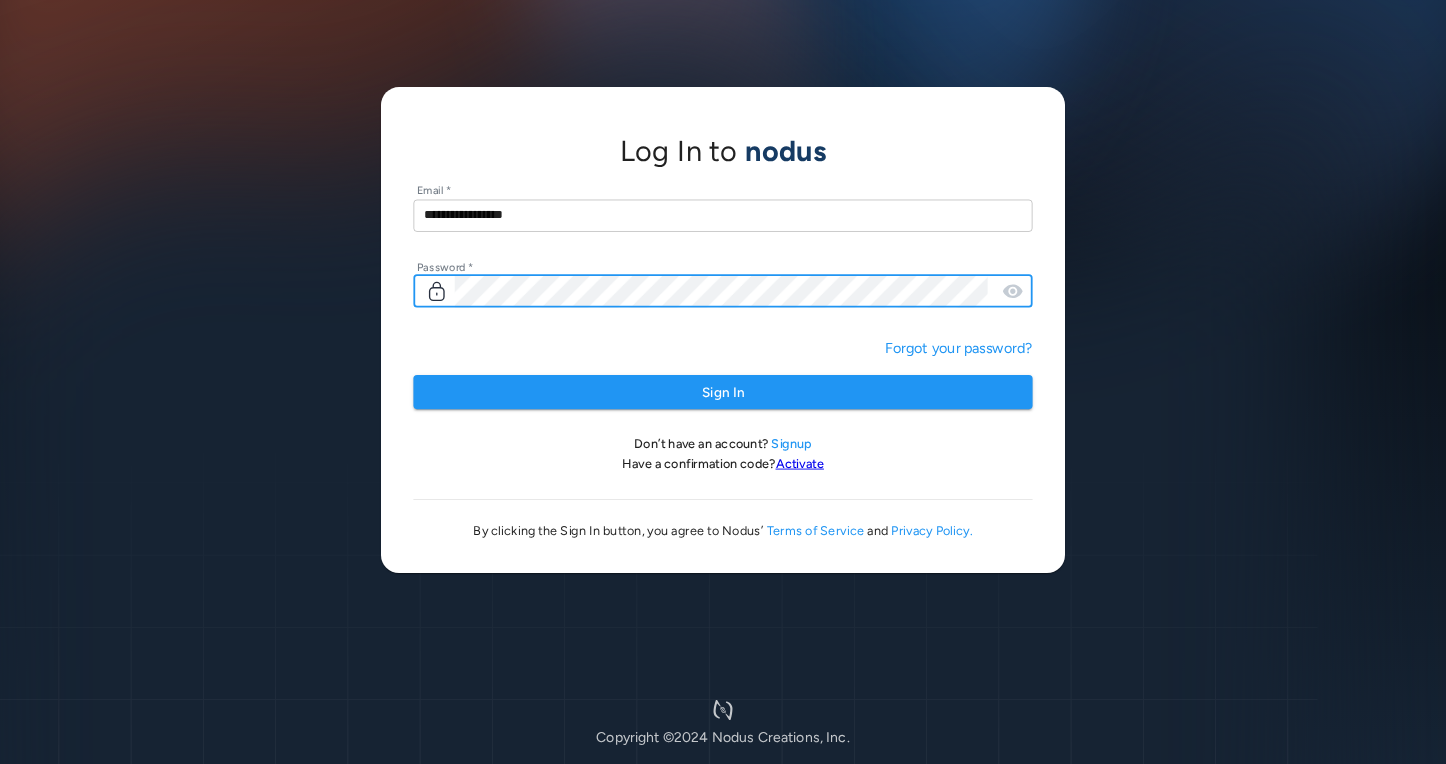 click on "Sign In" at bounding box center [722, 392] 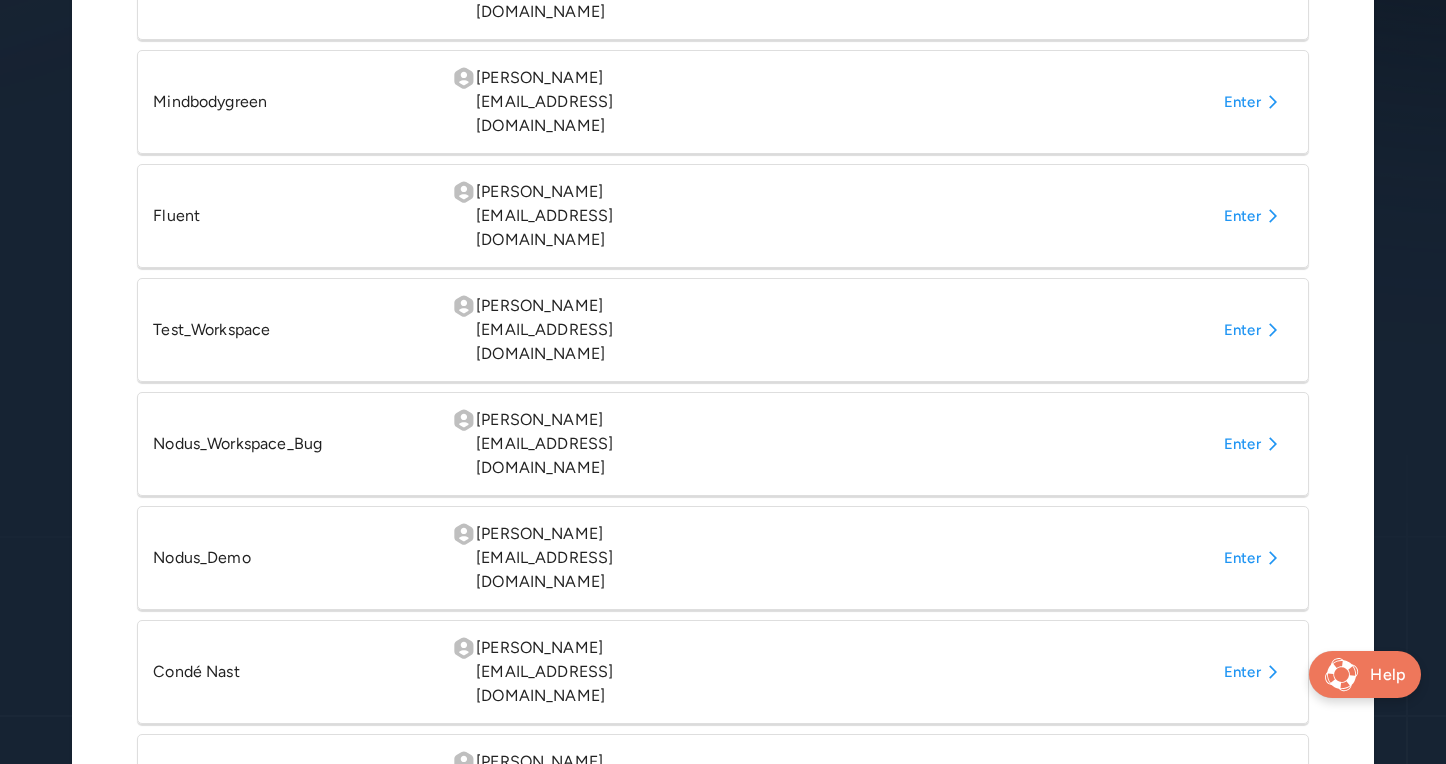 scroll, scrollTop: 721, scrollLeft: 0, axis: vertical 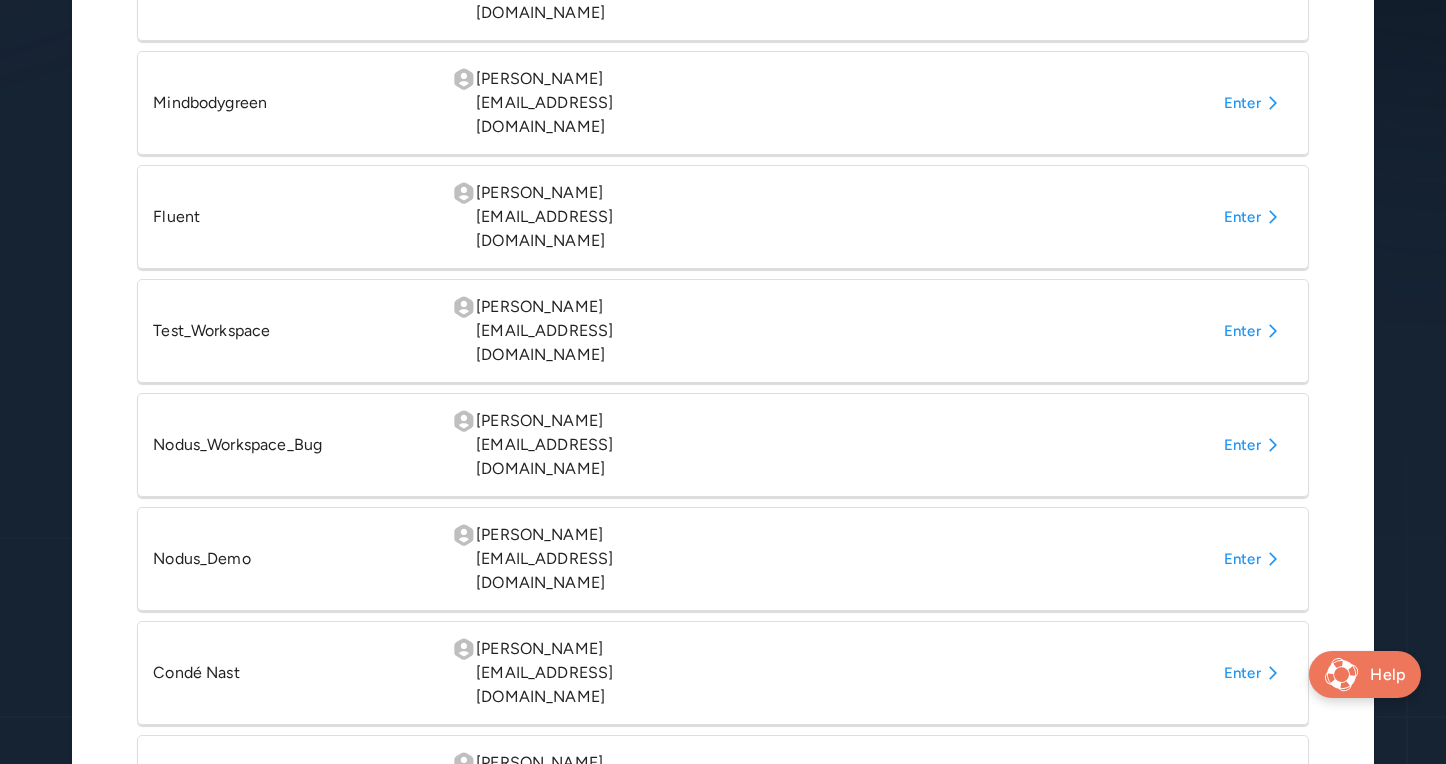 click on "Enter" at bounding box center [1254, 673] 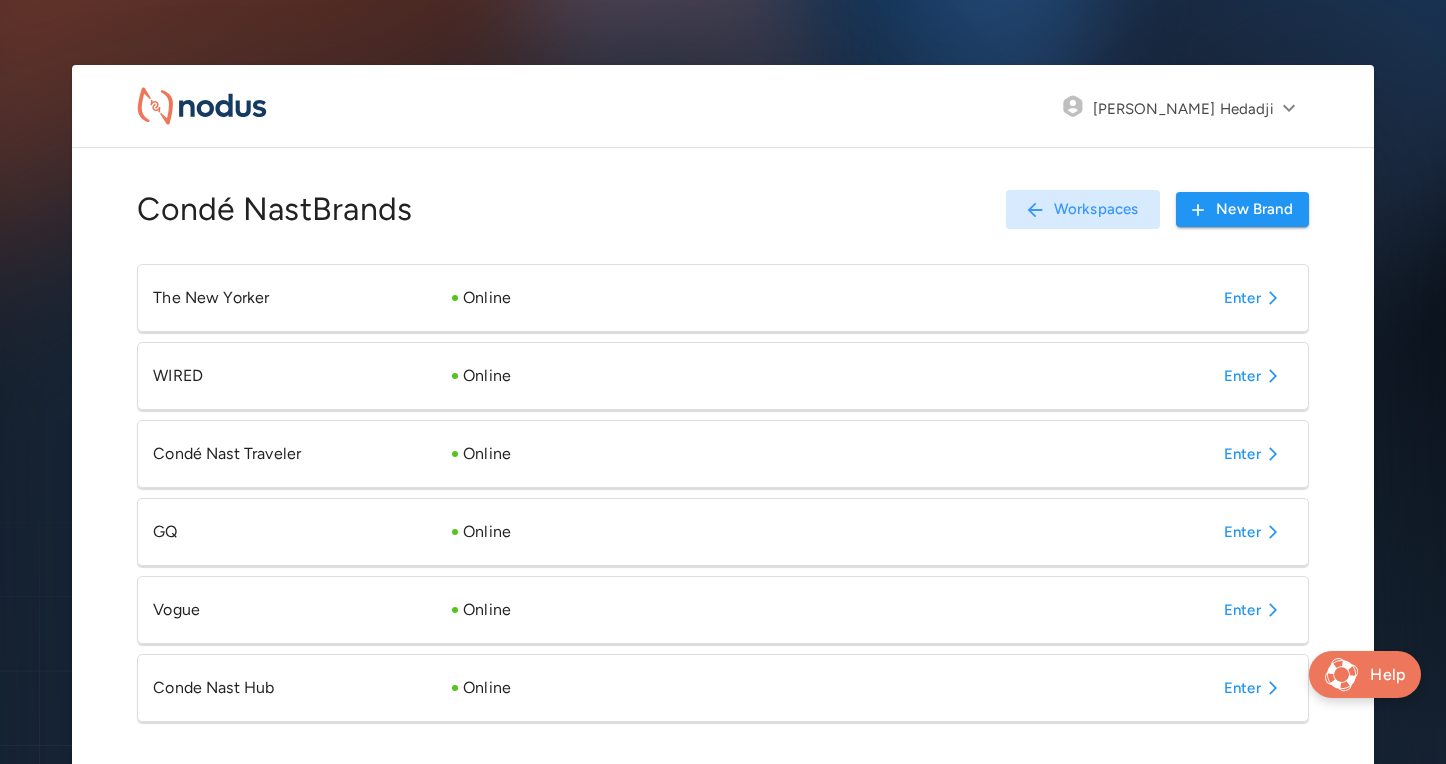 click on "Enter" at bounding box center (1254, 688) 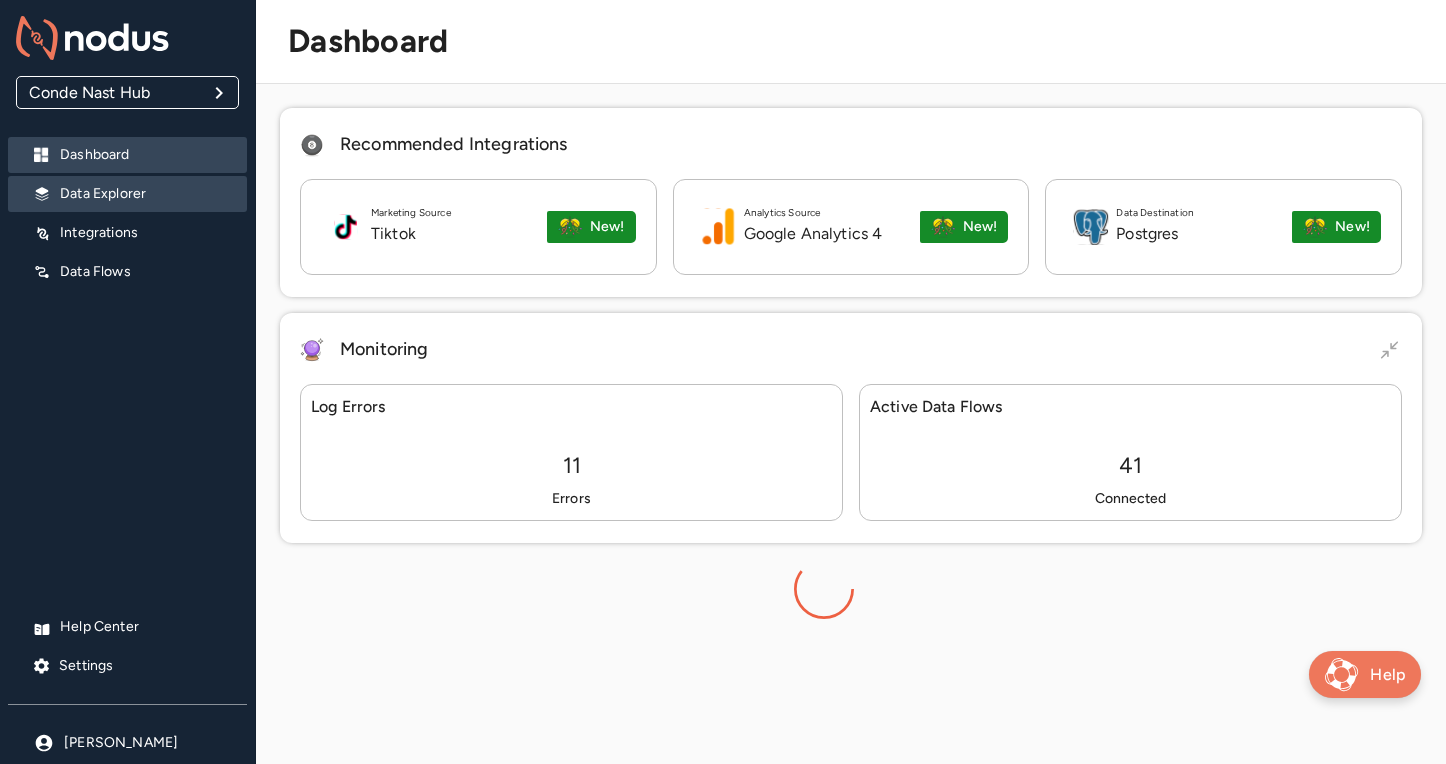 click on "Data Explorer" at bounding box center [145, 194] 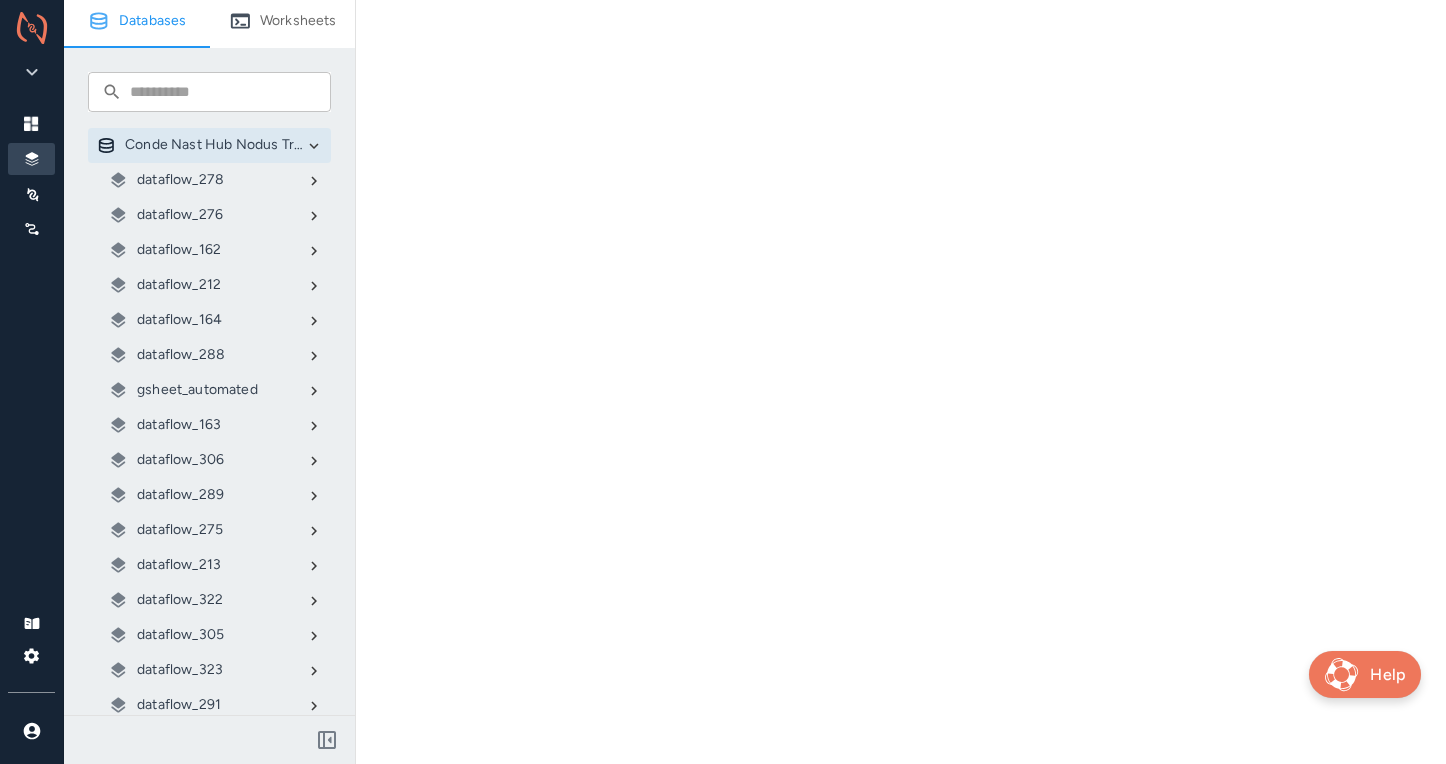 click on "gsheet_automated" at bounding box center (197, 390) 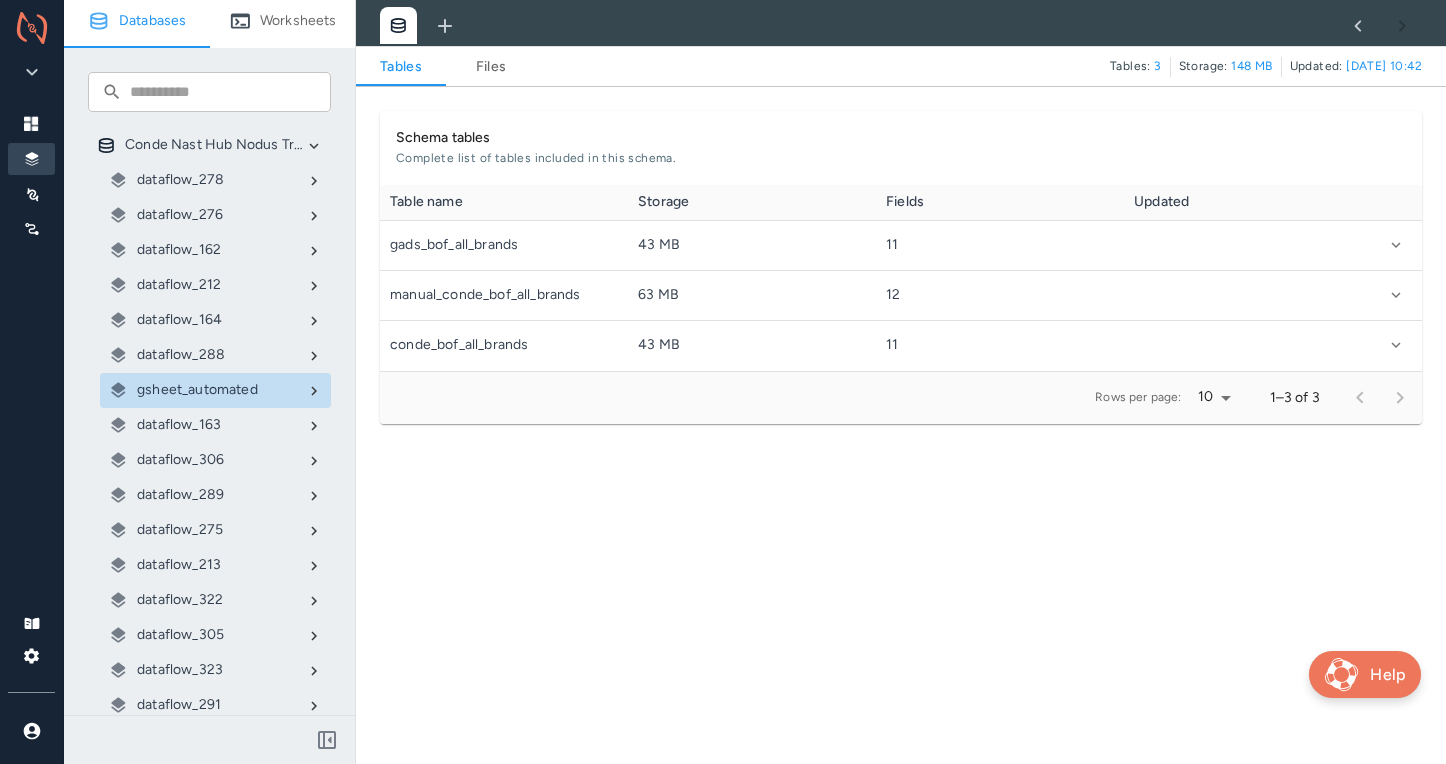 scroll, scrollTop: 1, scrollLeft: 1, axis: both 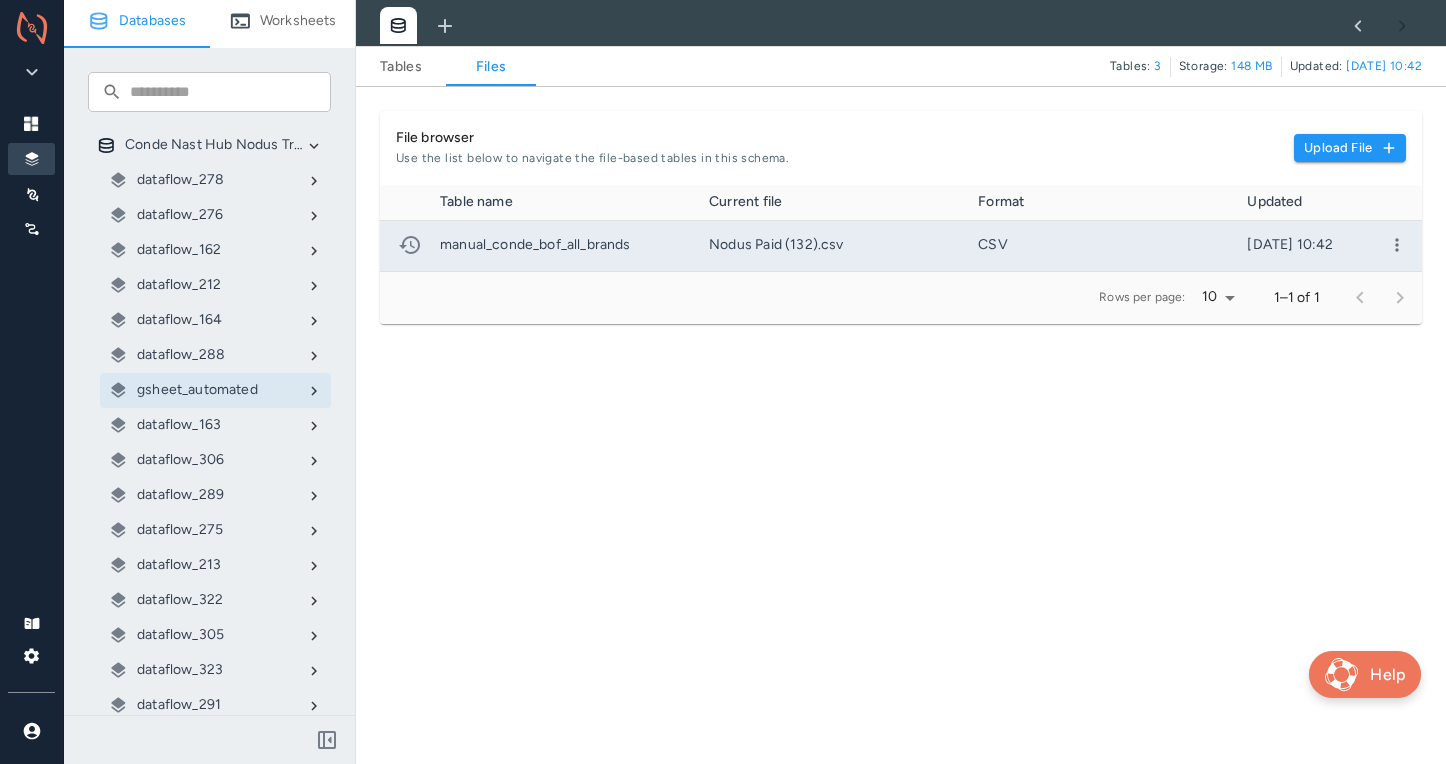 click 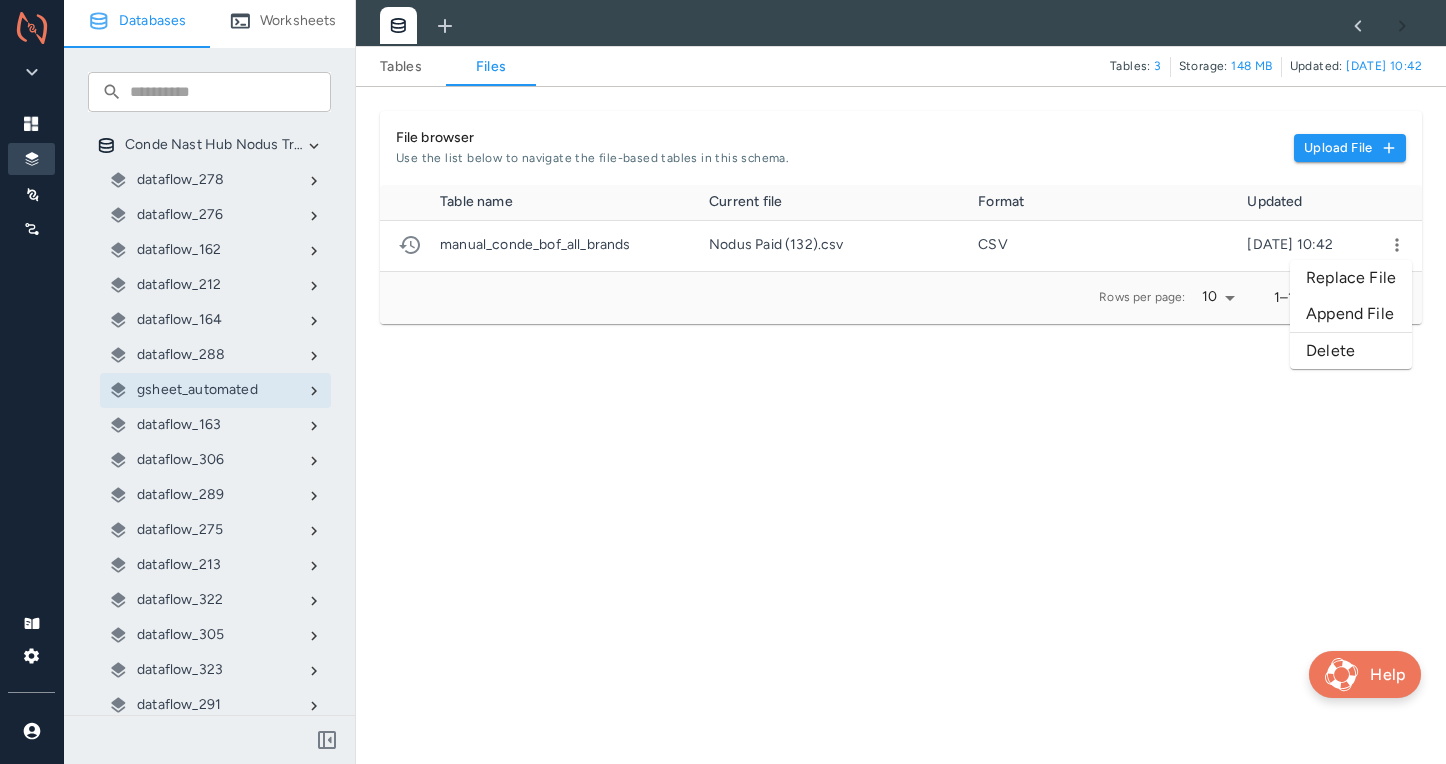 click on "Replace File" at bounding box center (1351, 278) 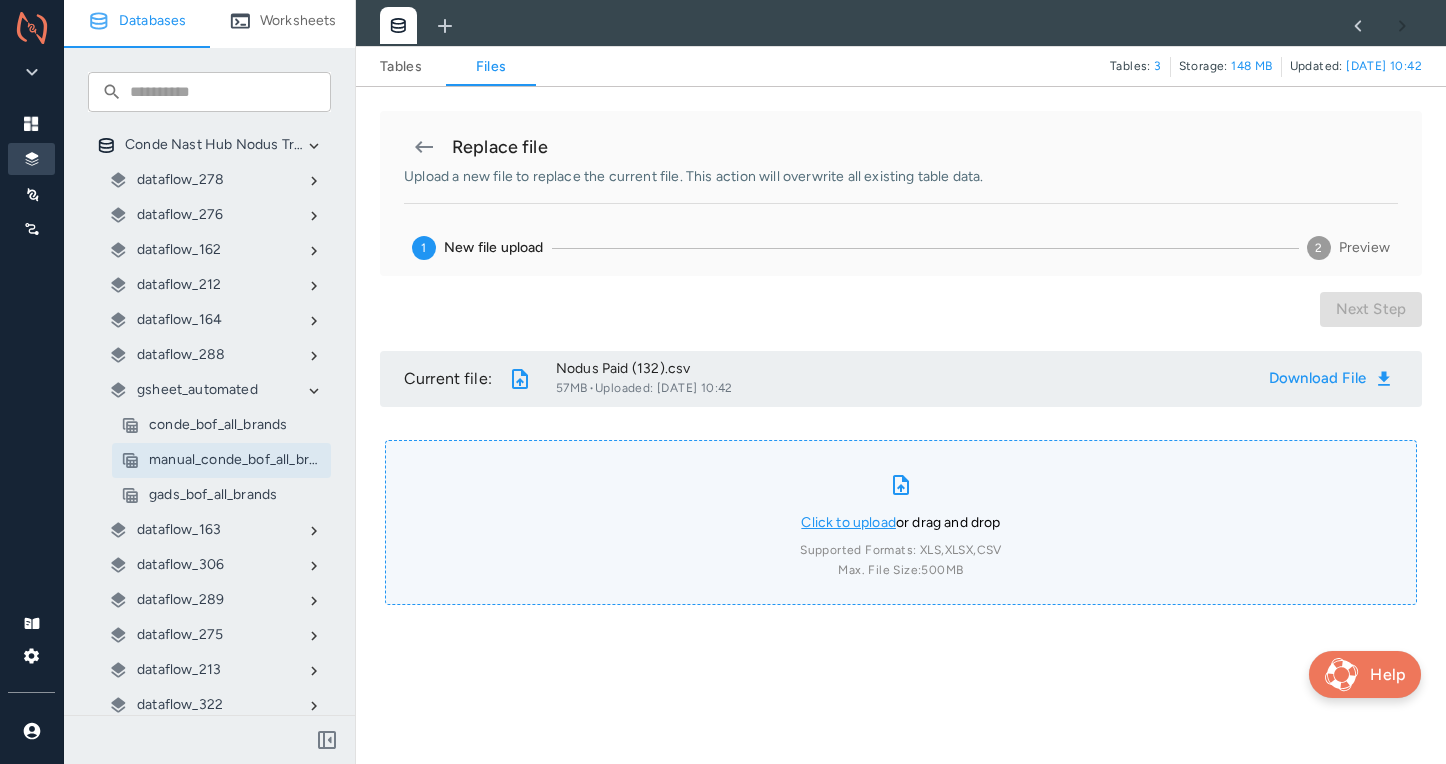click on "Click to upload" at bounding box center [848, 522] 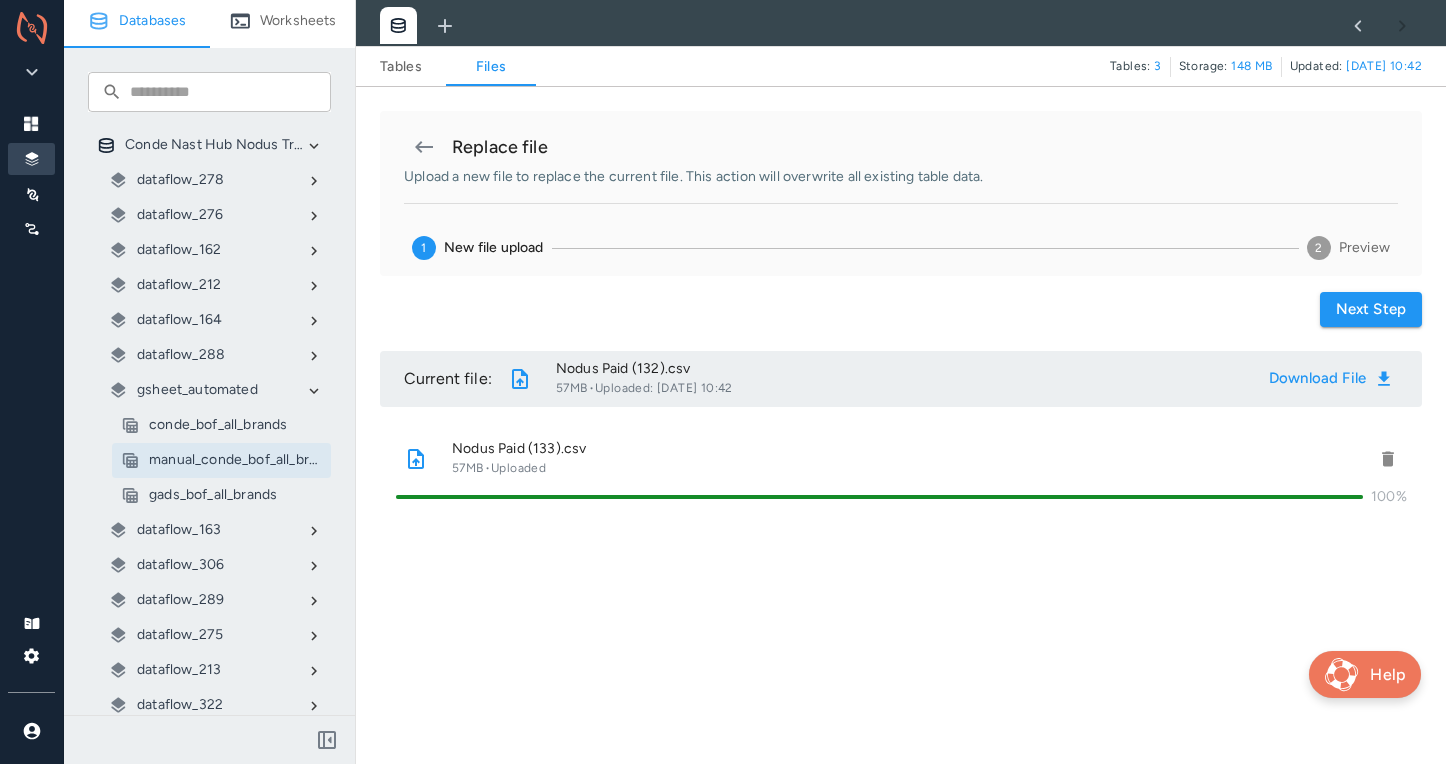click on "Next step" at bounding box center (1371, 309) 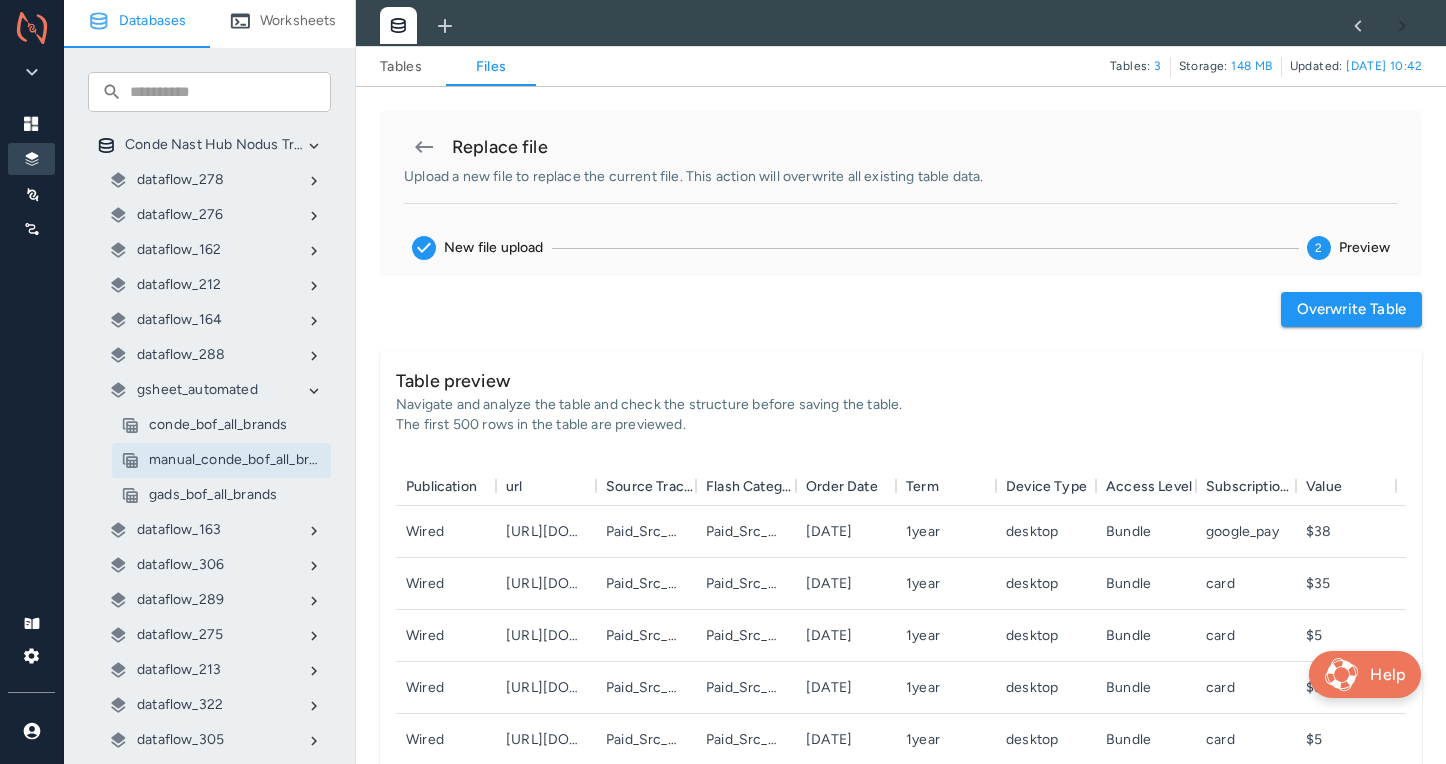 scroll, scrollTop: 1, scrollLeft: 1, axis: both 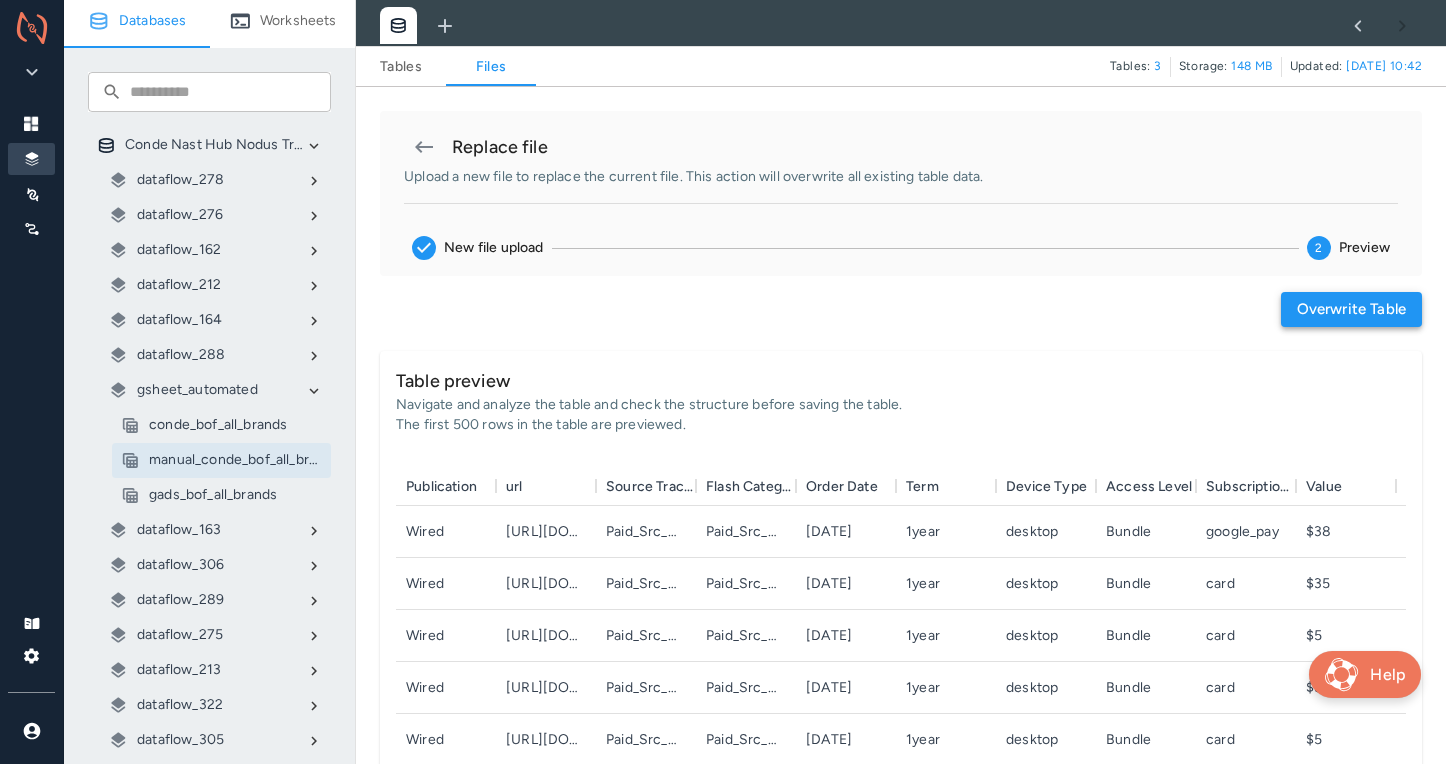 click on "Overwrite table" at bounding box center [1351, 309] 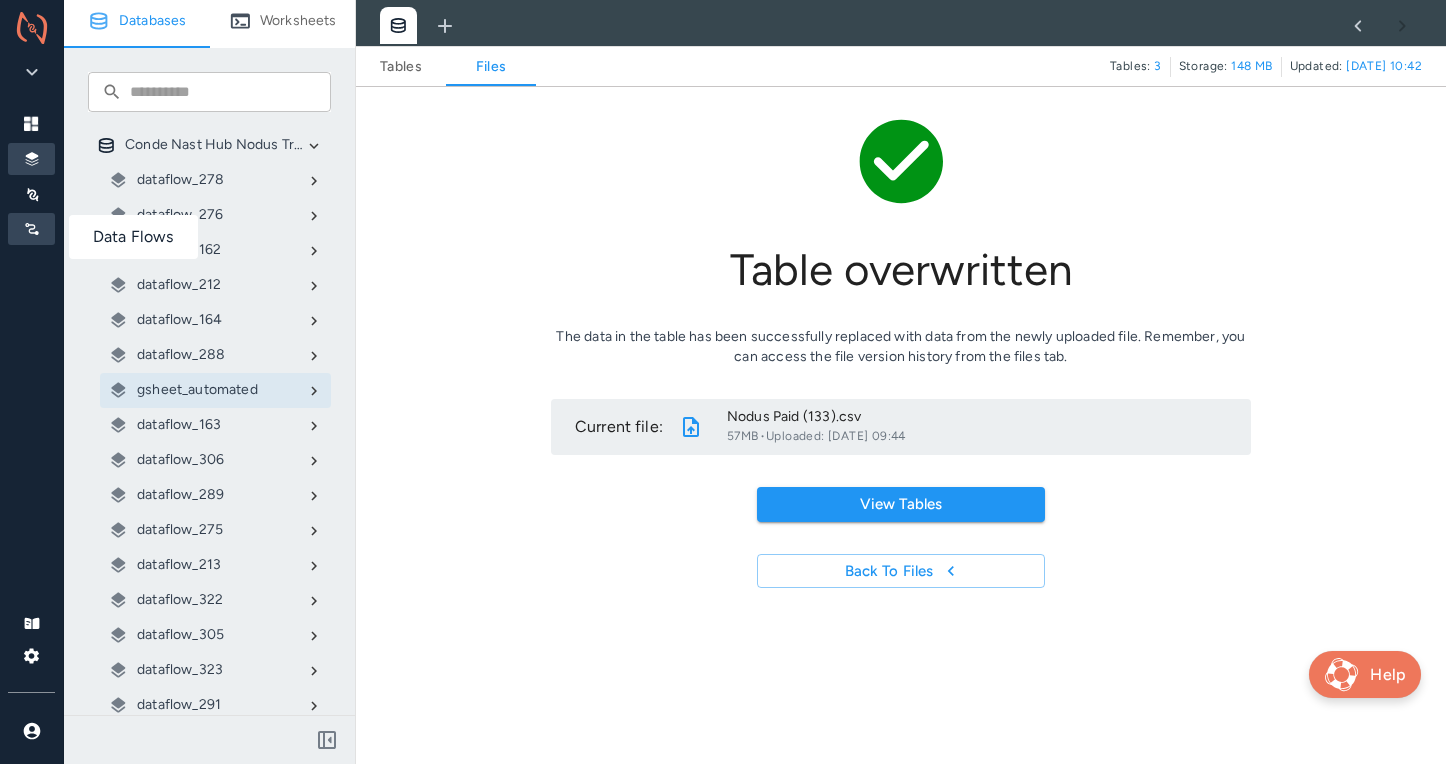 click at bounding box center [31, 229] 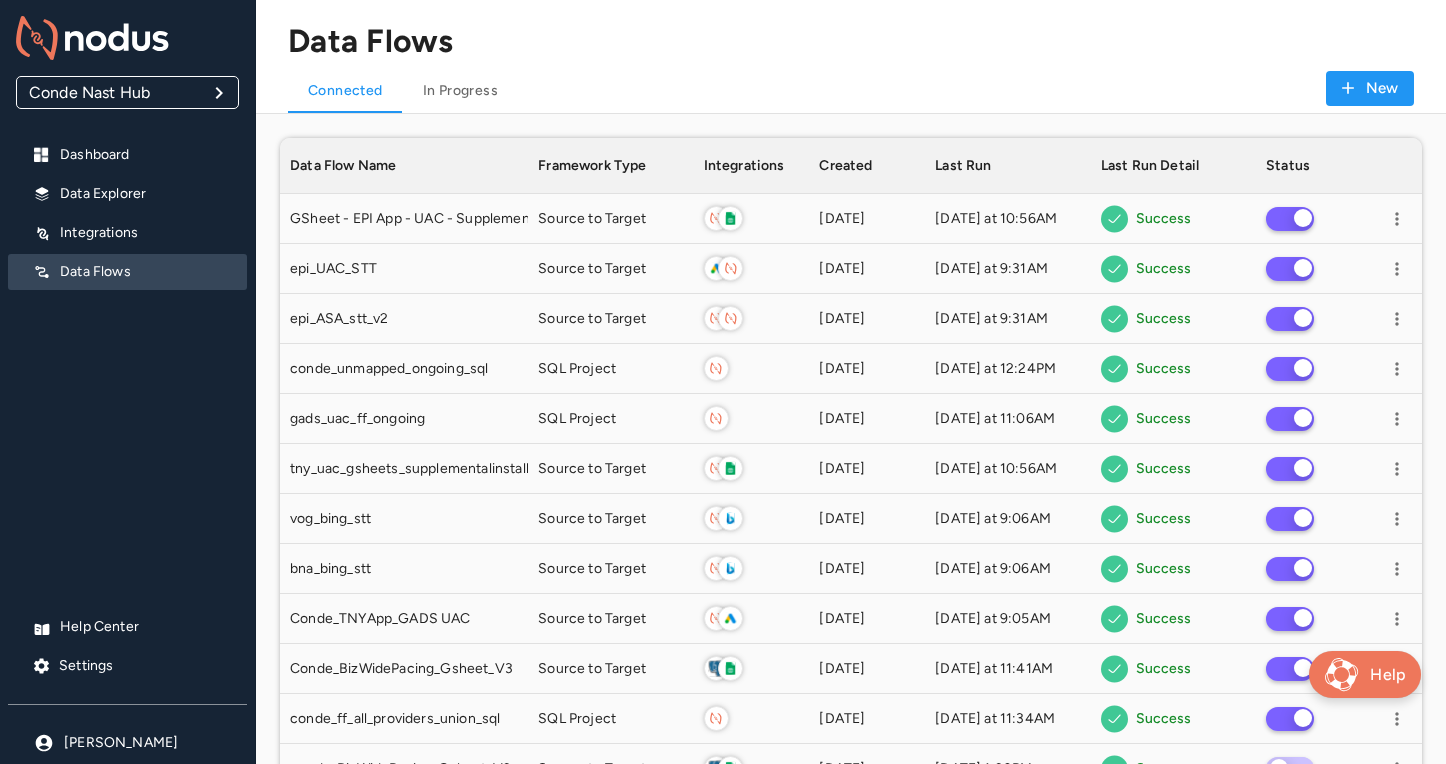 scroll, scrollTop: 1, scrollLeft: 1, axis: both 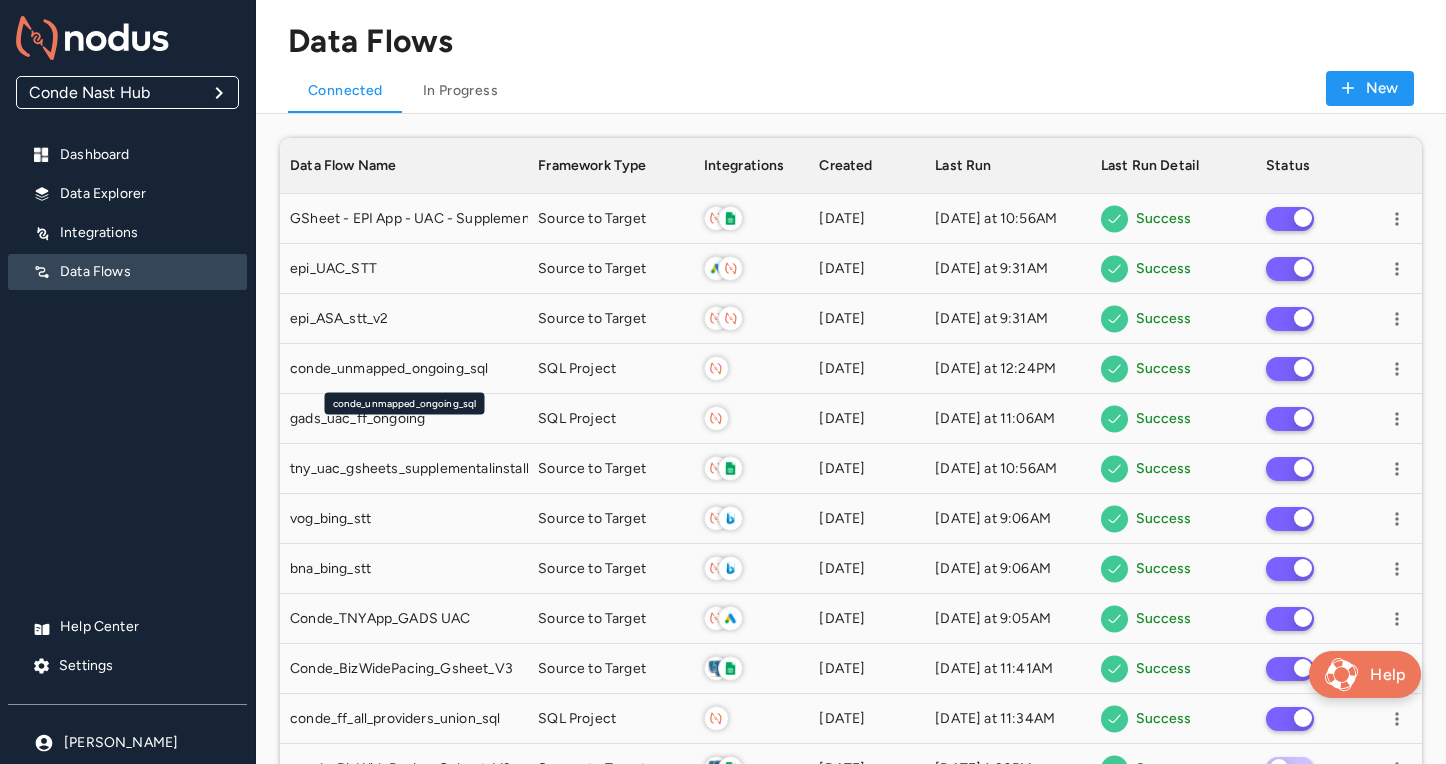 click on "conde_unmapped_ongoing_sql" at bounding box center (405, 398) 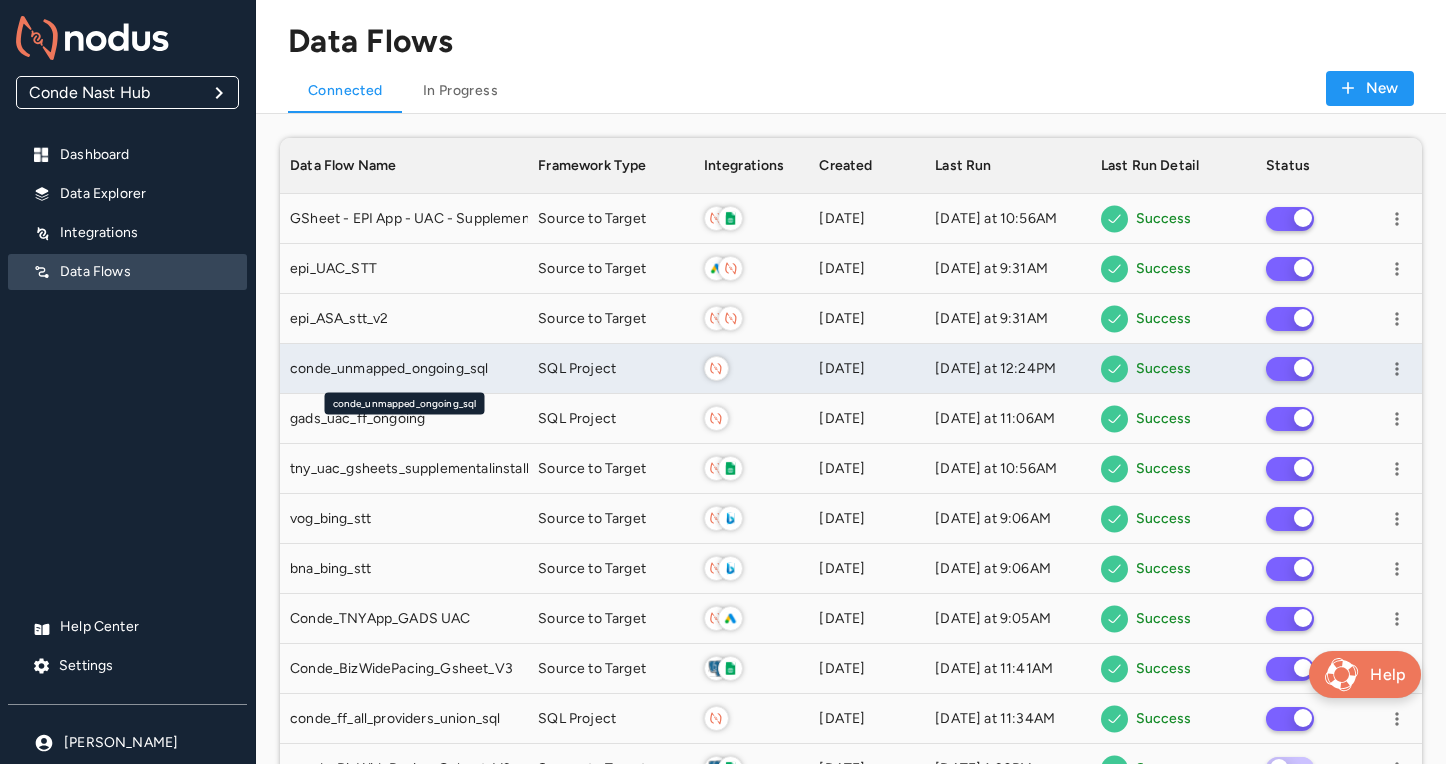 click on "conde_unmapped_ongoing_sql" at bounding box center (389, 369) 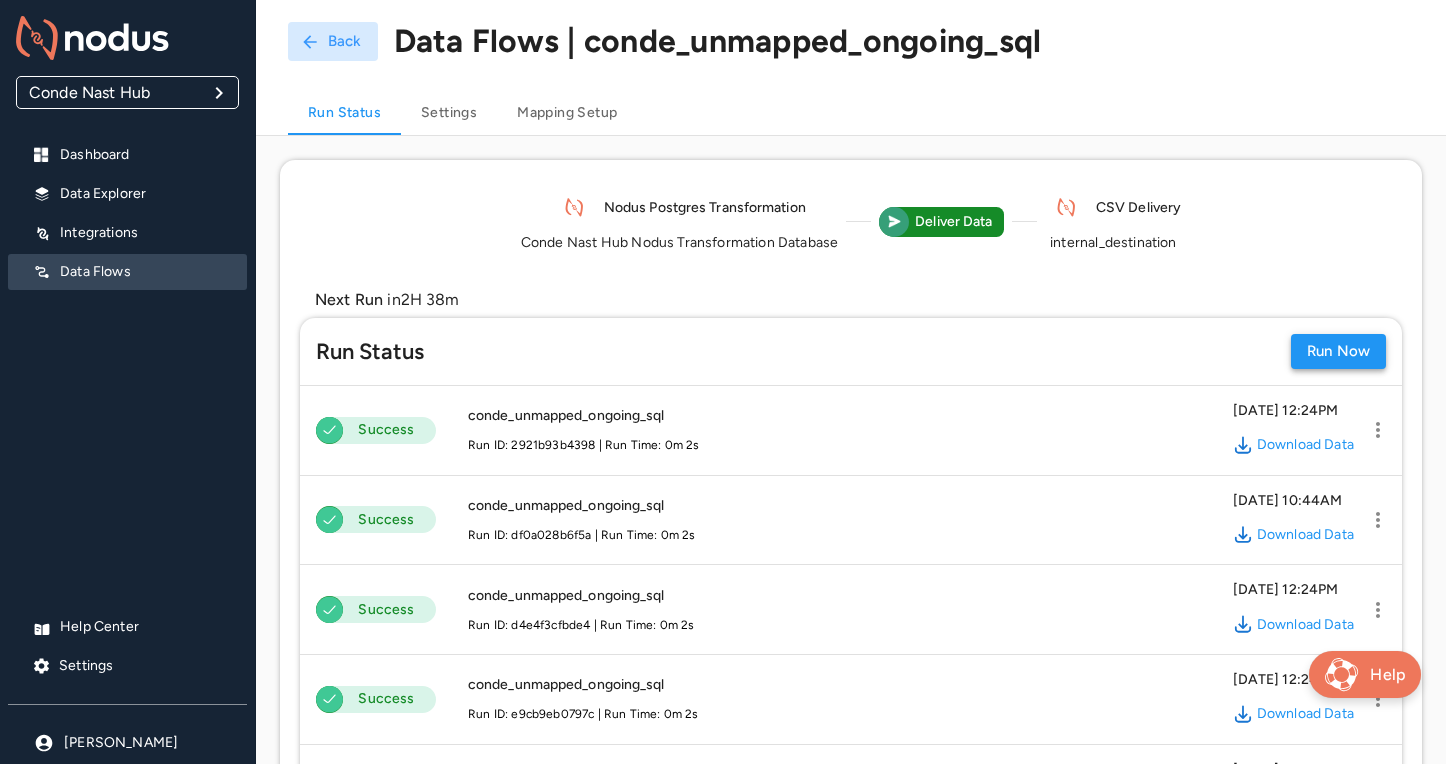 click on "Run Now" at bounding box center [1338, 351] 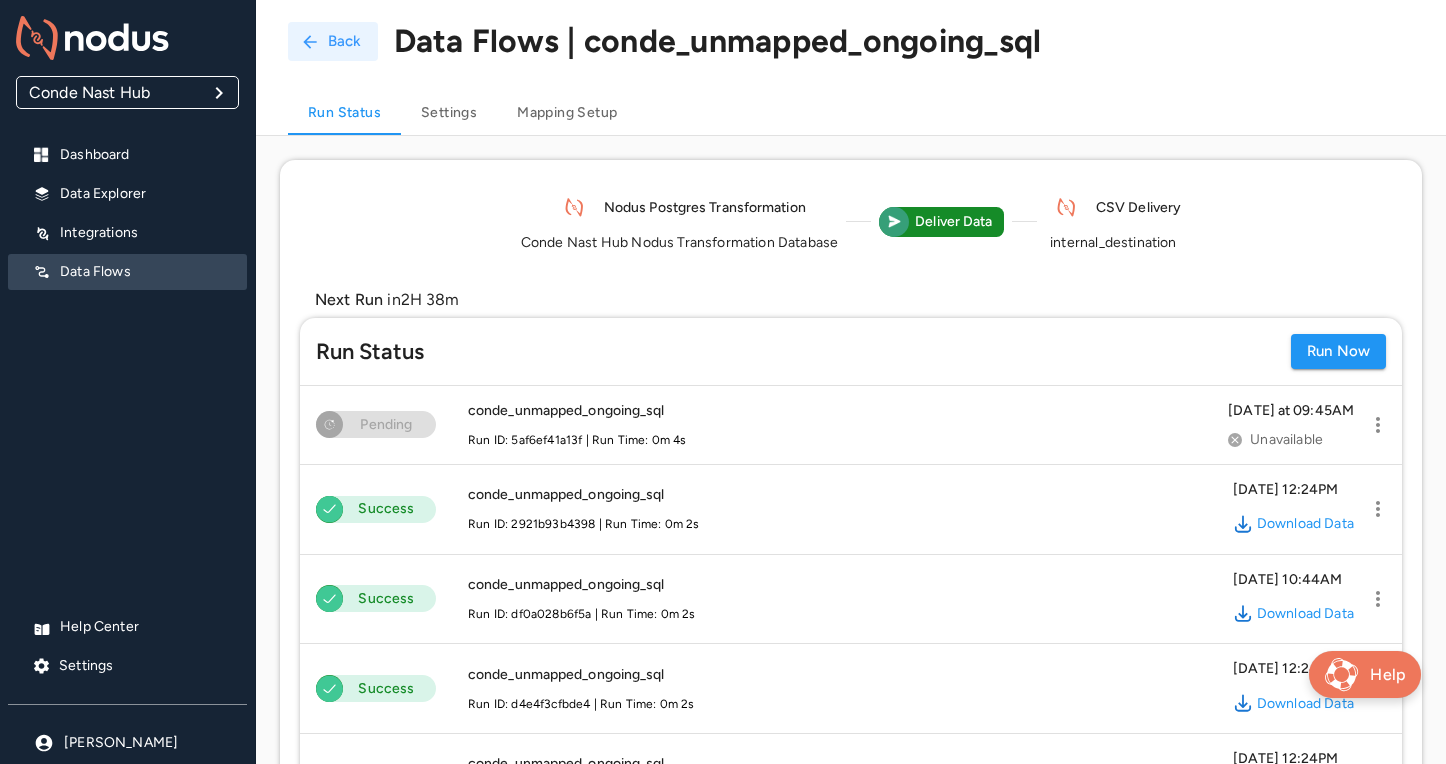 click on "Back" at bounding box center [333, 41] 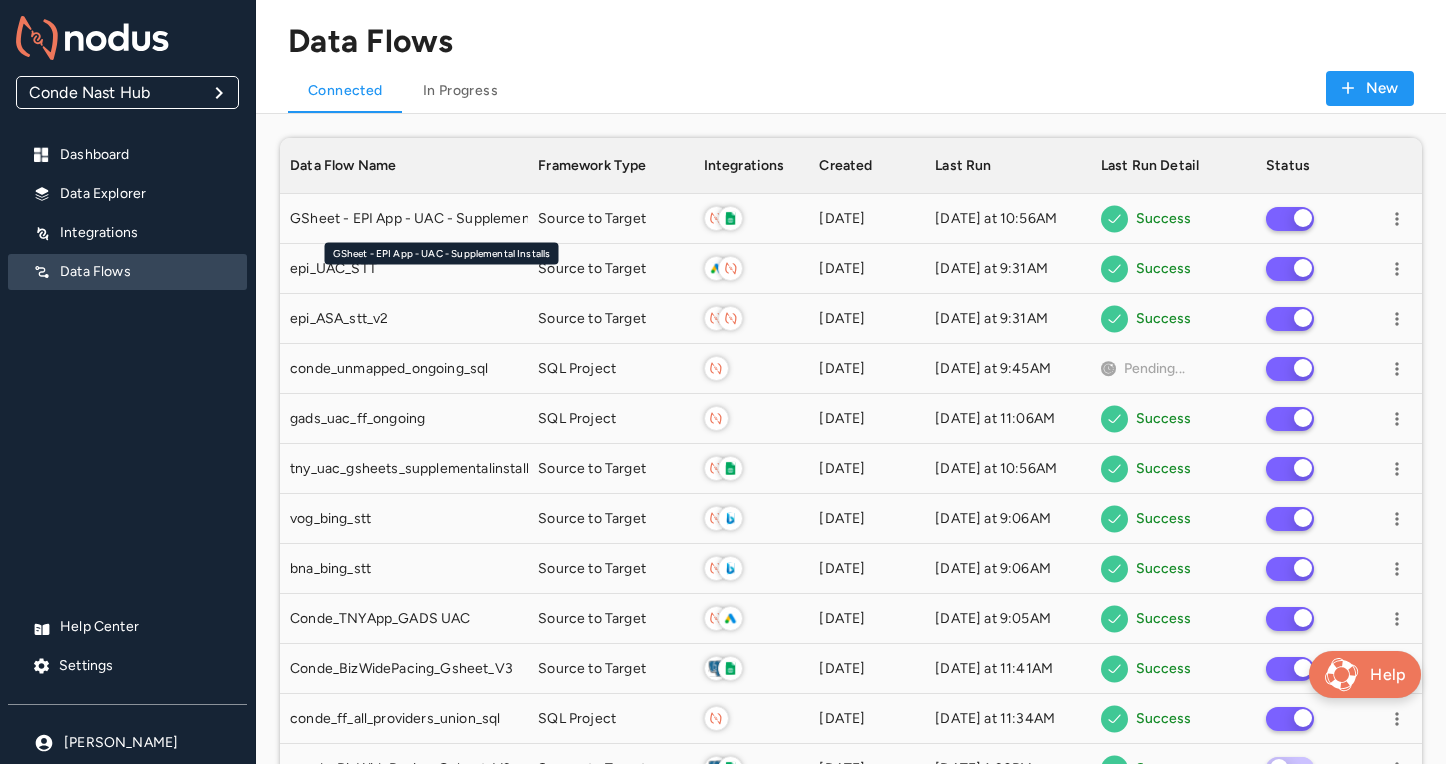 scroll, scrollTop: 1, scrollLeft: 1, axis: both 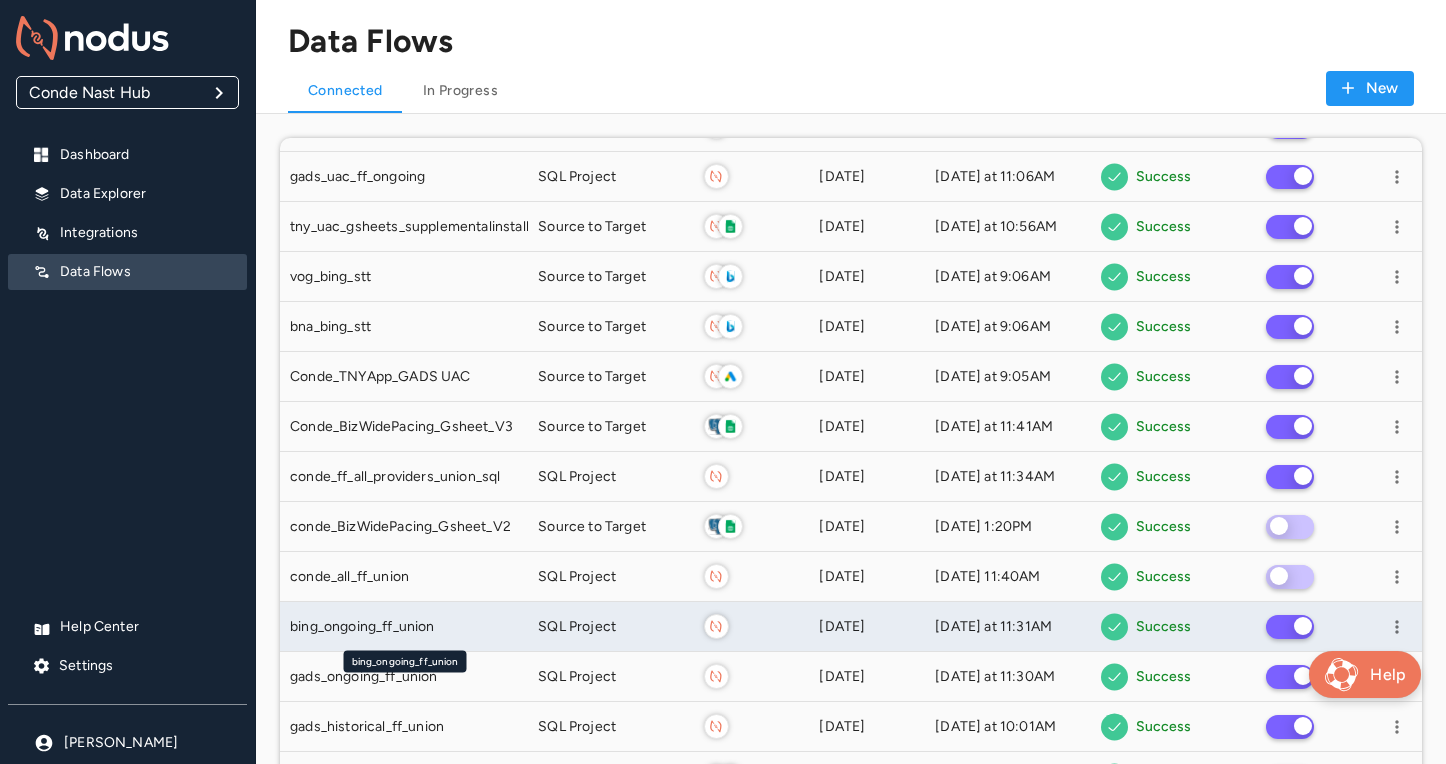 click on "bing_ongoing_ff_union" at bounding box center (404, 627) 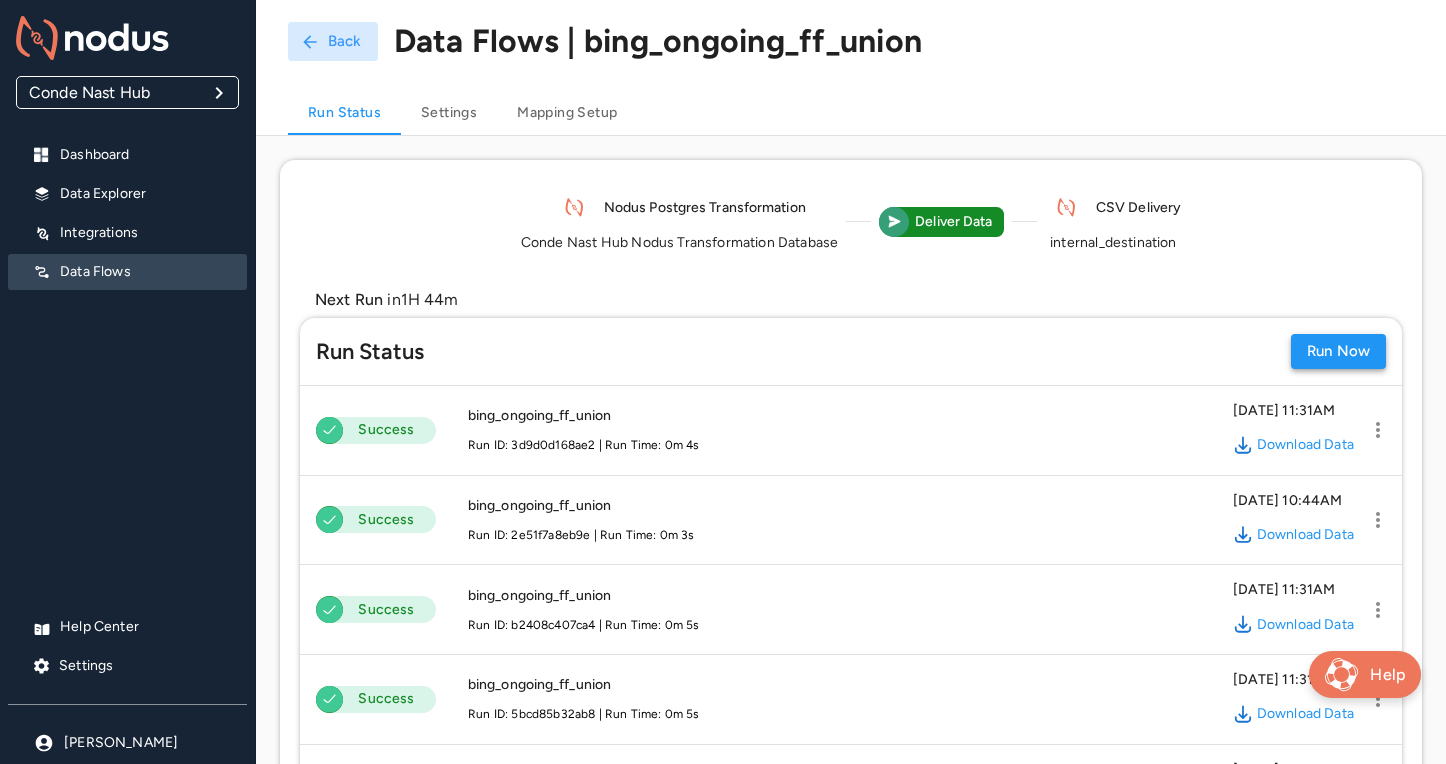 click on "Run Now" at bounding box center [1338, 351] 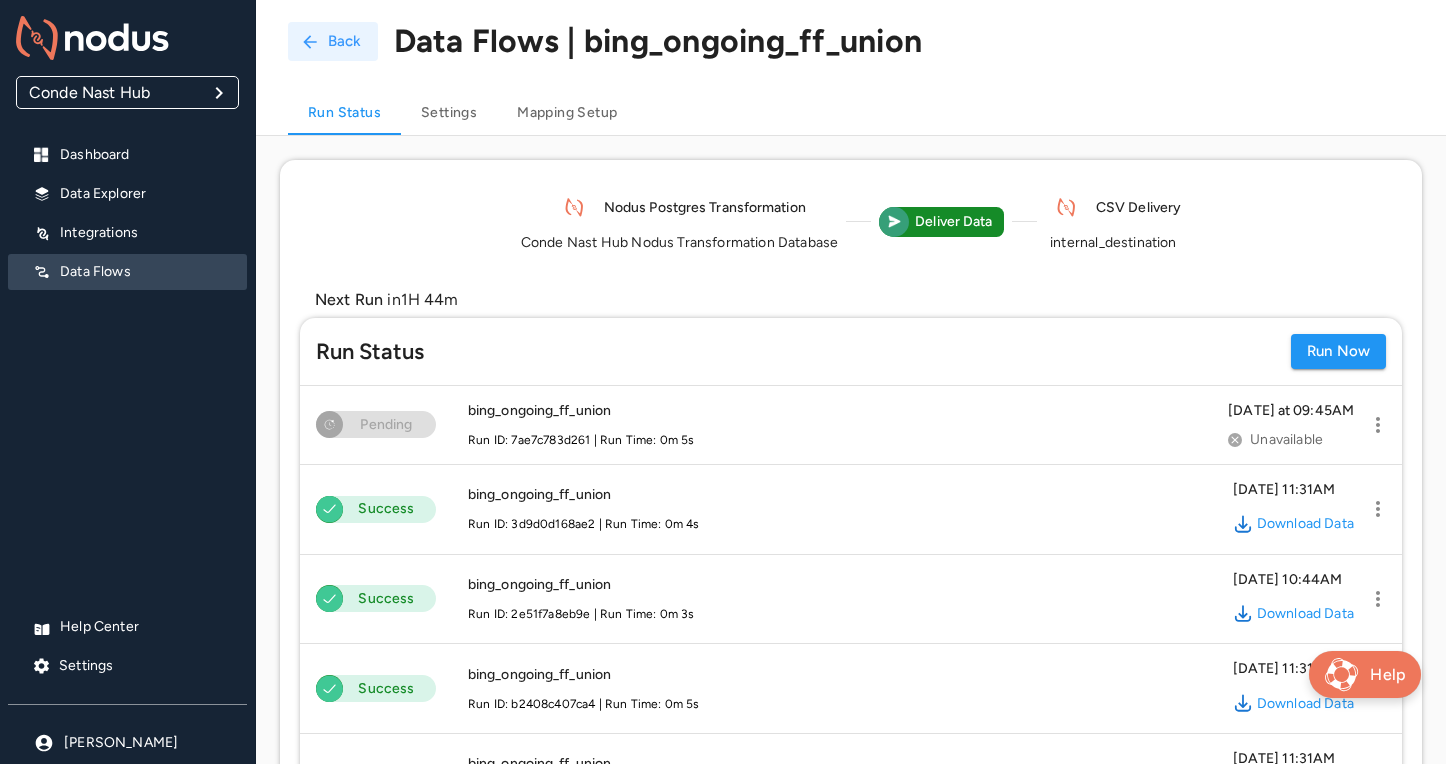 click 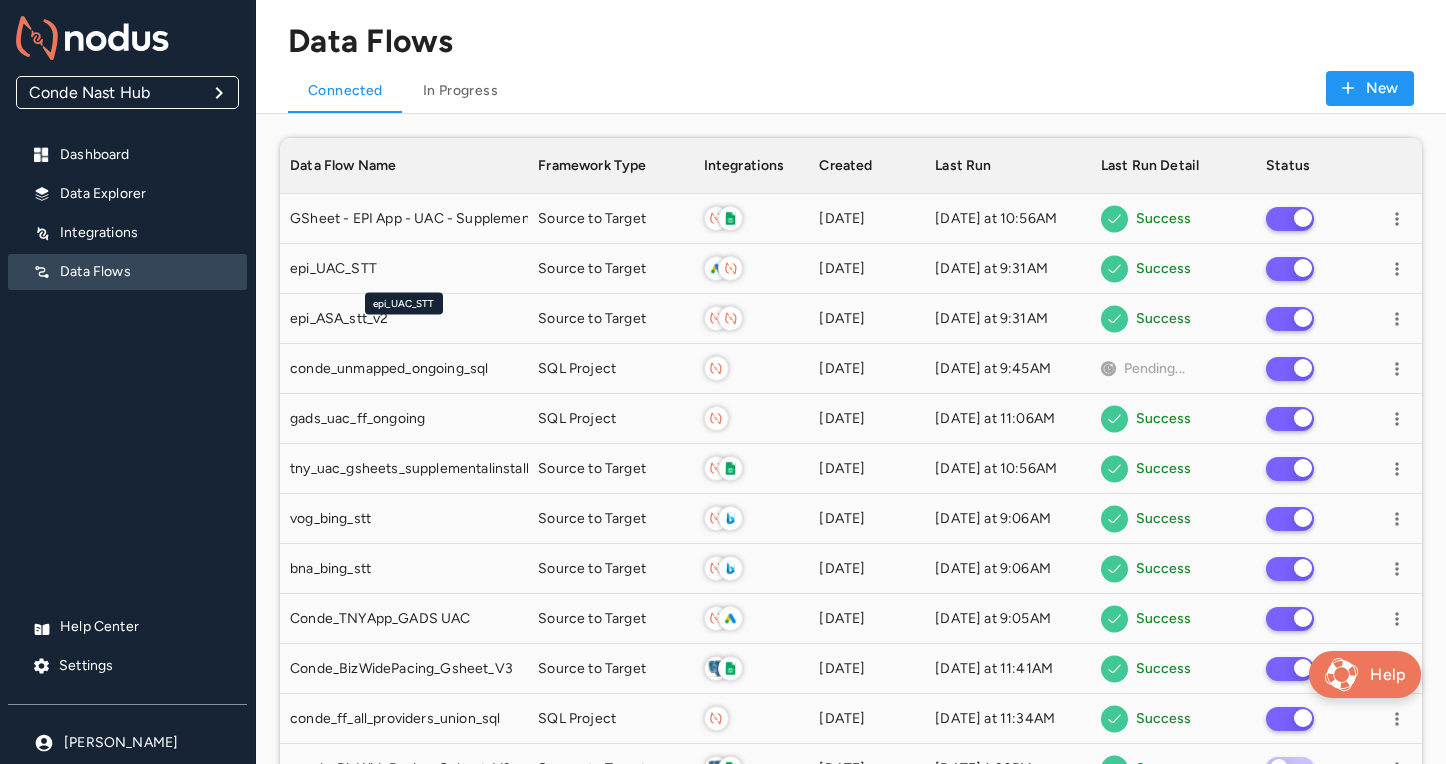 scroll, scrollTop: 1, scrollLeft: 1, axis: both 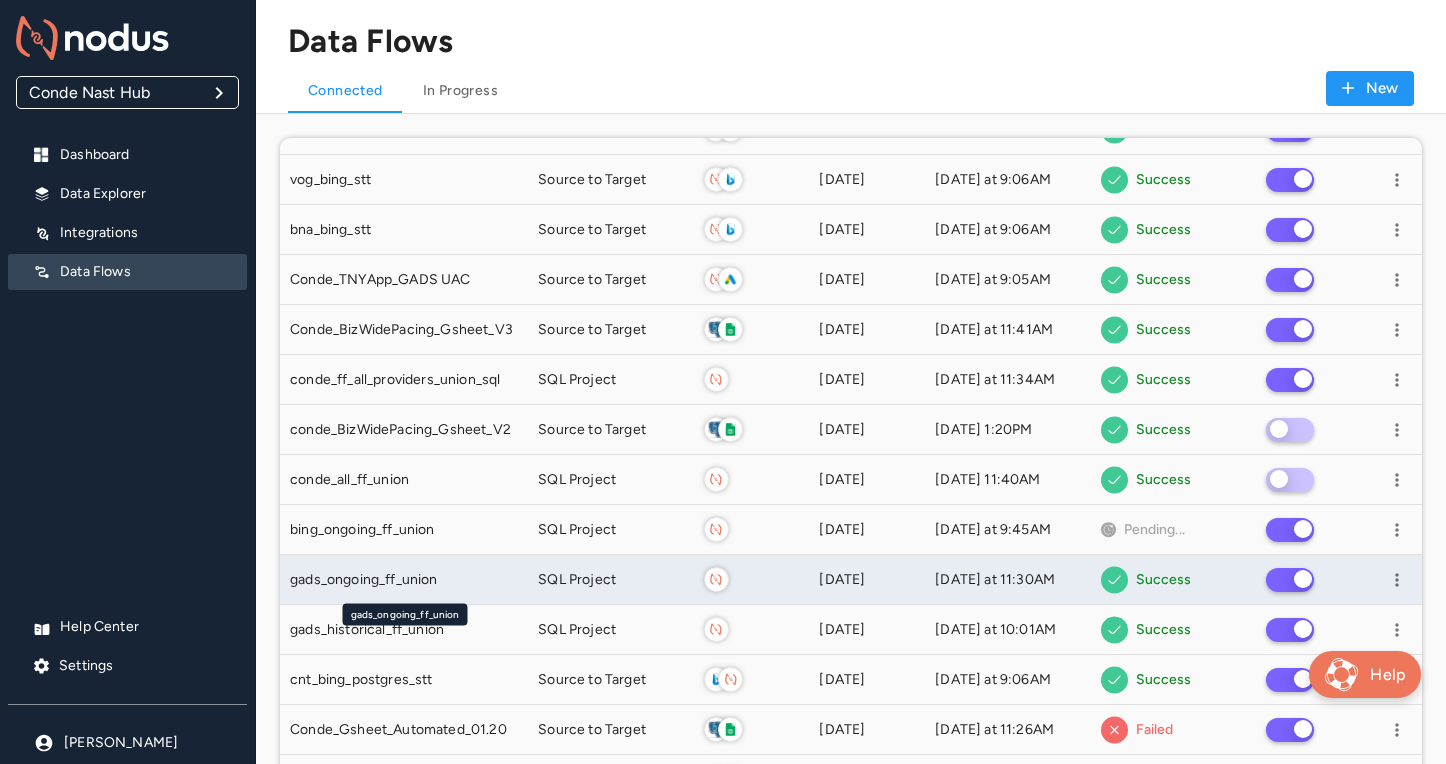click on "gads_ongoing_ff_union" at bounding box center (404, 580) 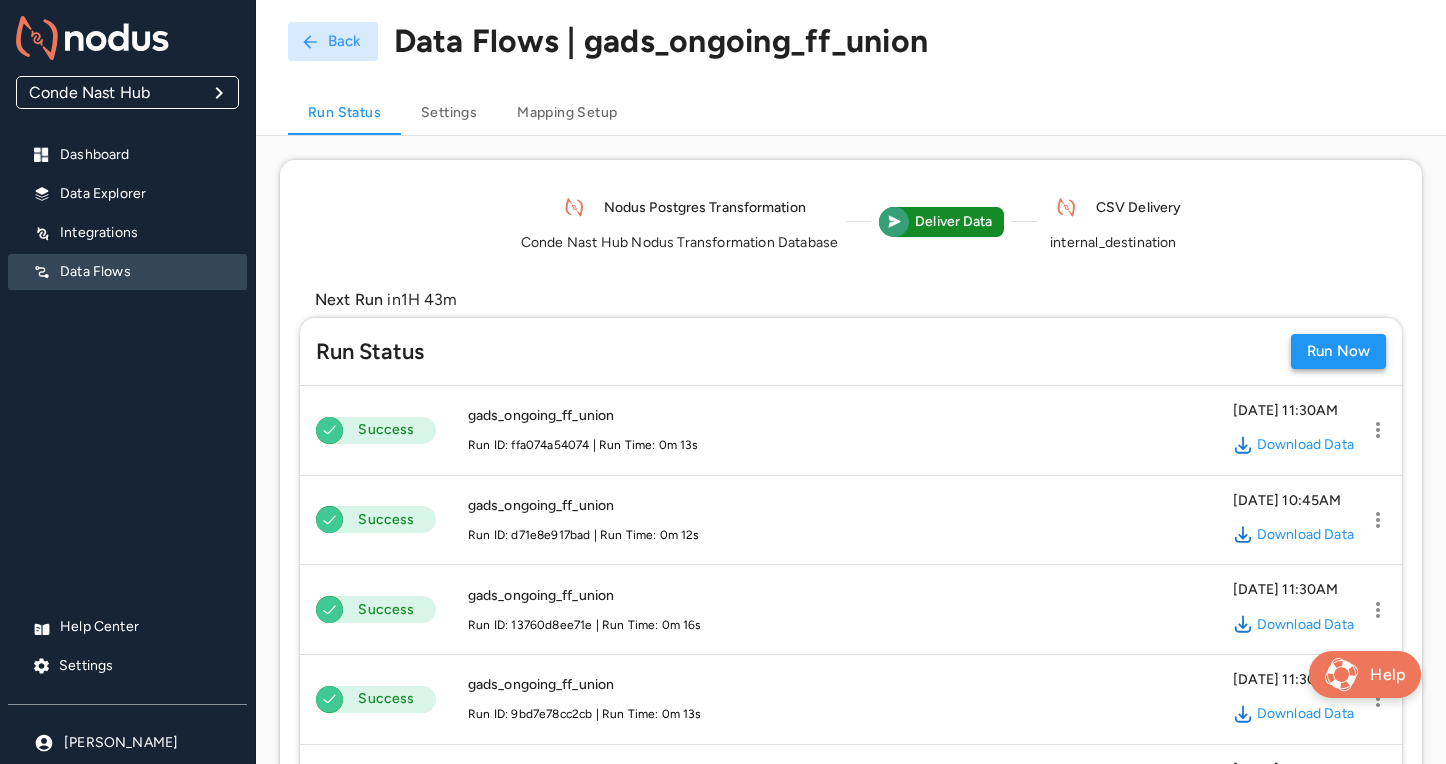 click on "Run Now" at bounding box center [1338, 351] 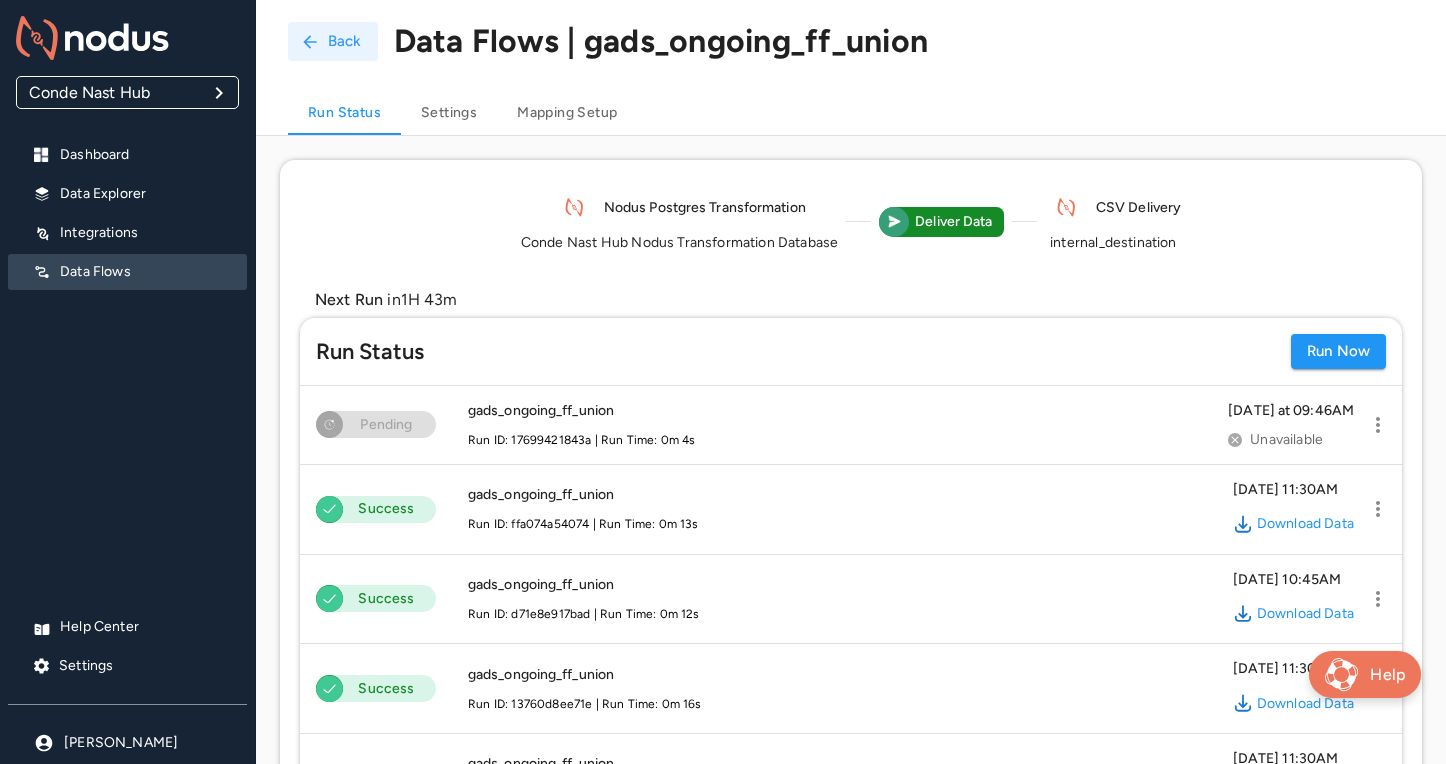 click on "Back" at bounding box center (333, 41) 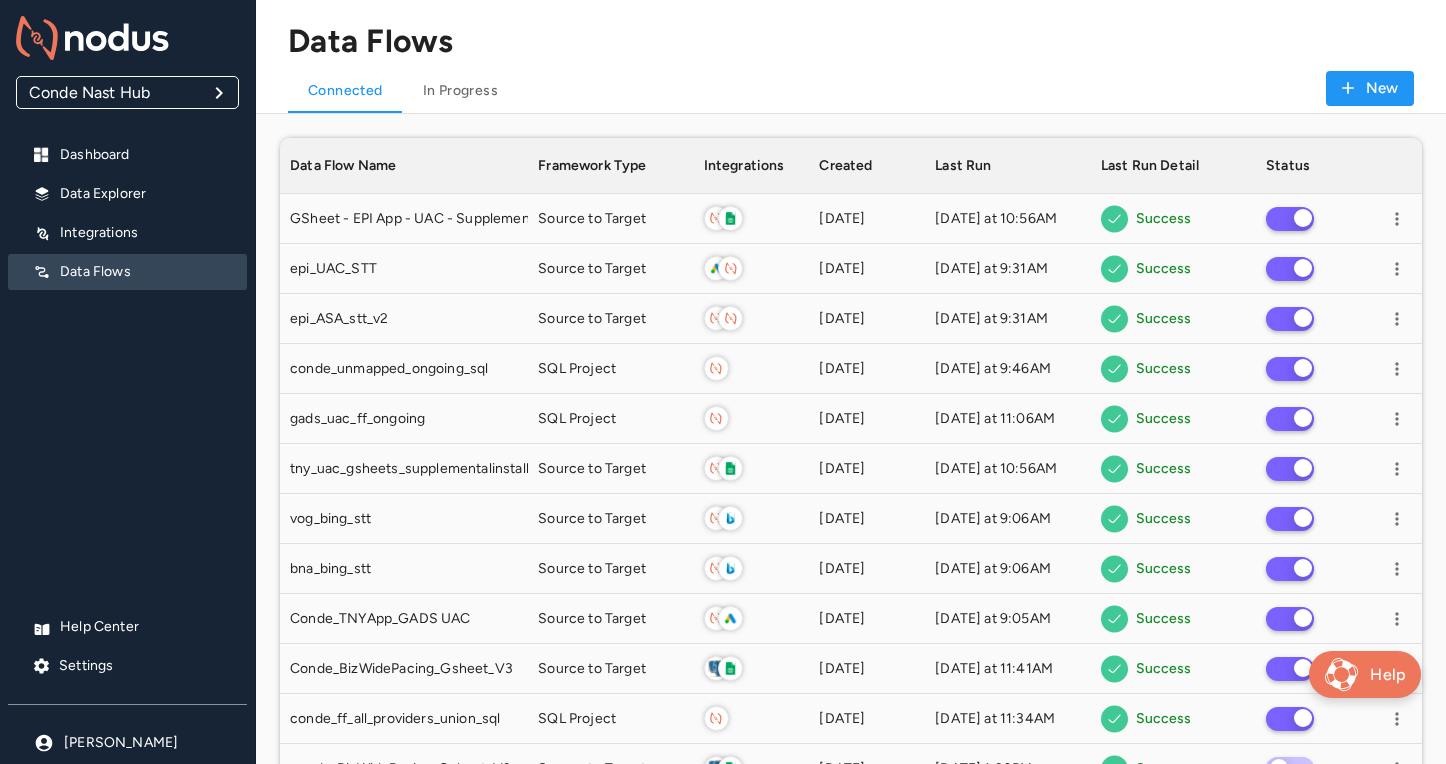 scroll, scrollTop: 1, scrollLeft: 1, axis: both 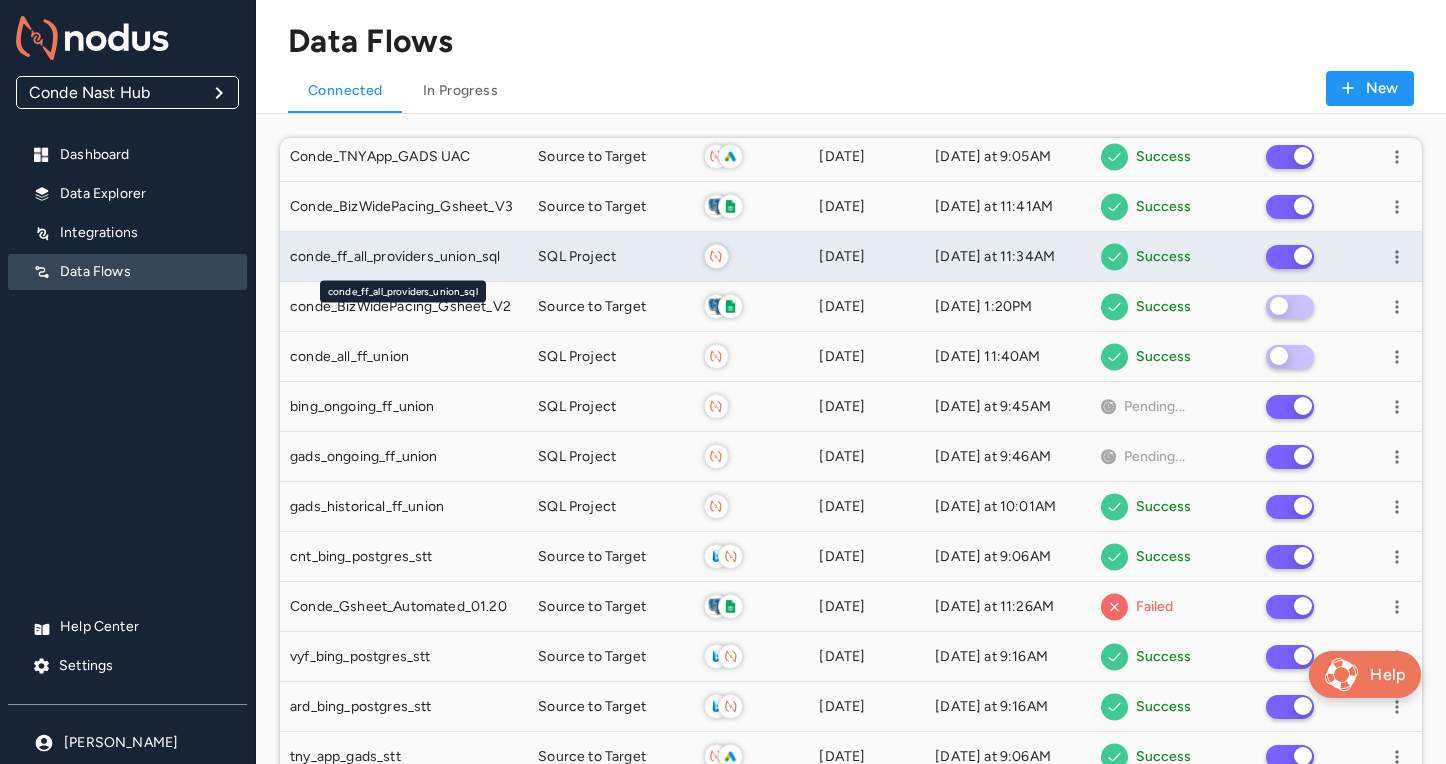 click on "conde_ff_all_providers_union_sql" at bounding box center (395, 257) 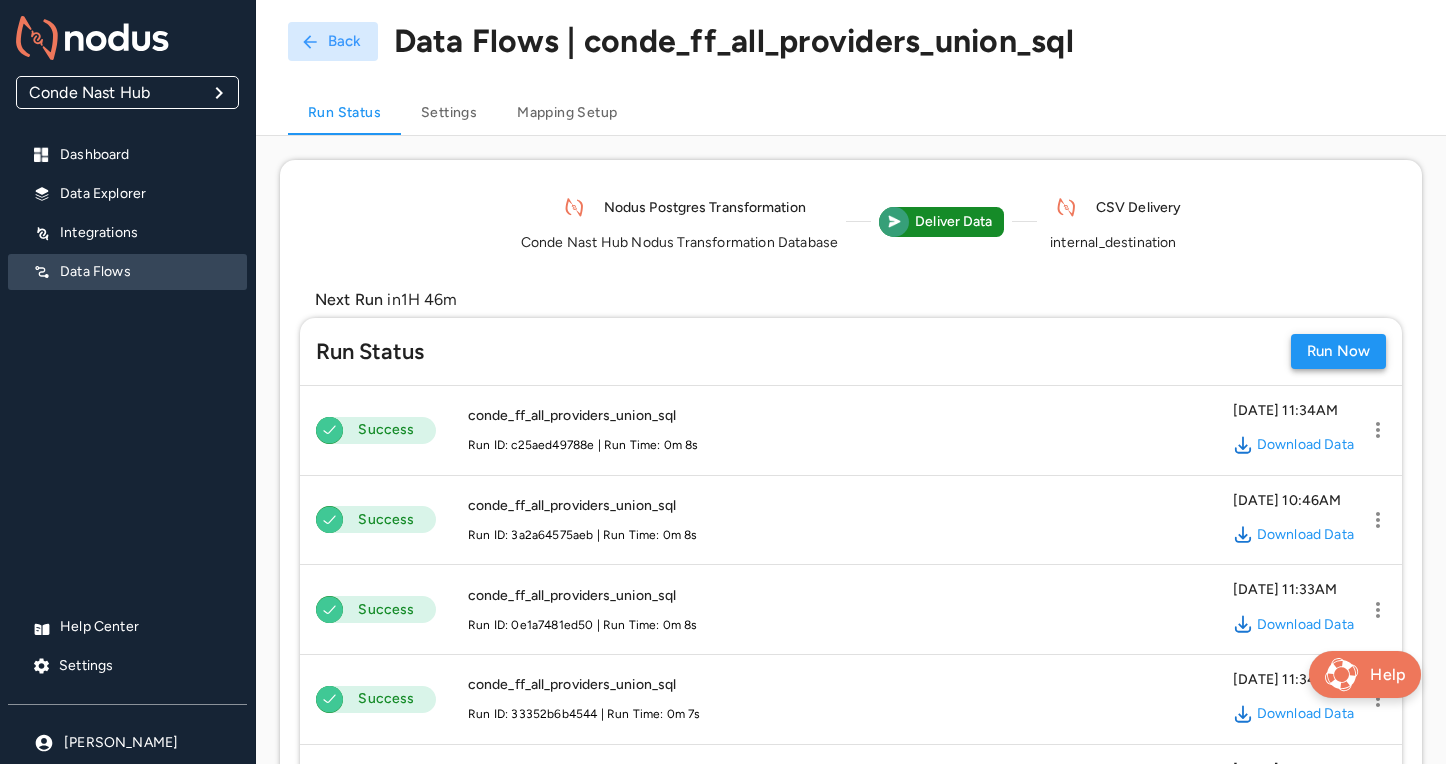 click on "Run Now" at bounding box center (1338, 351) 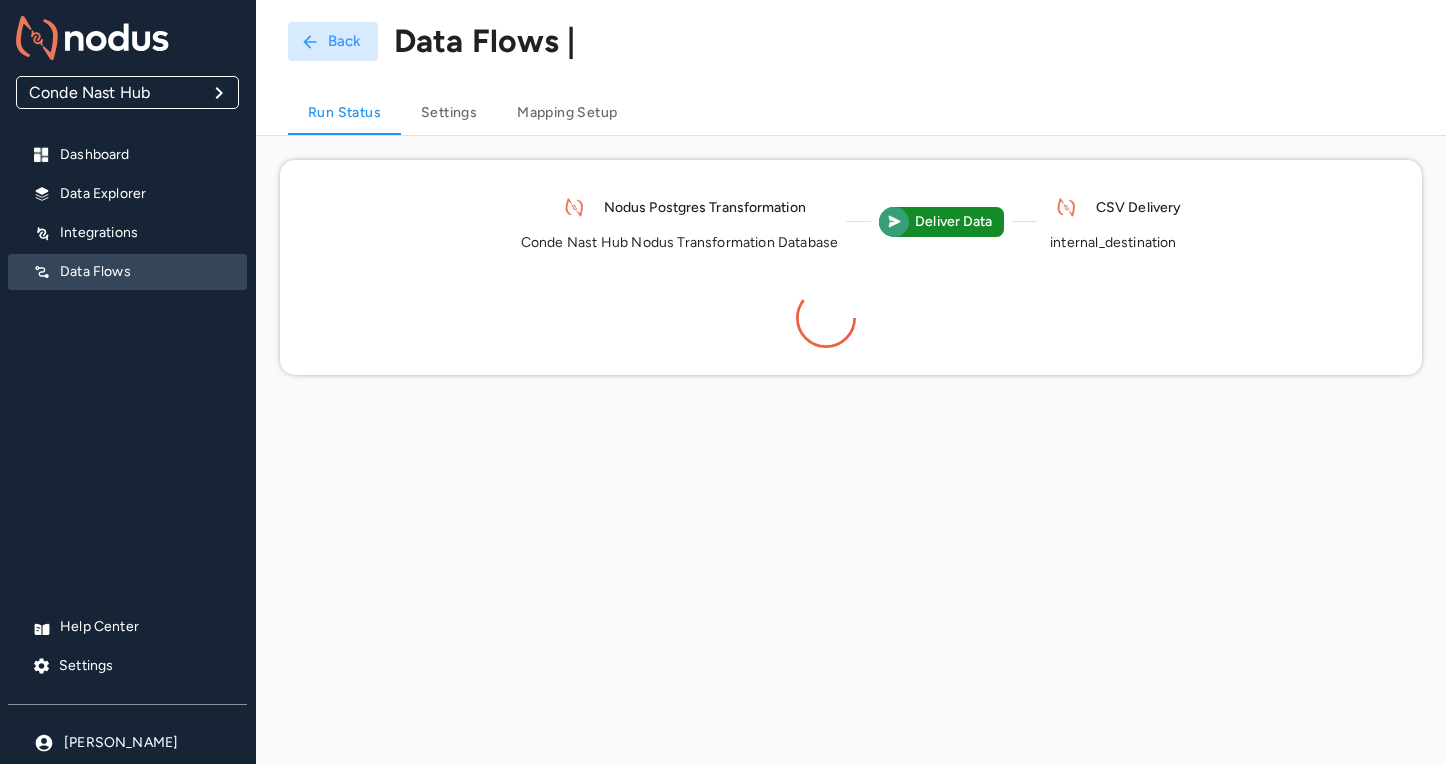 scroll, scrollTop: 0, scrollLeft: 0, axis: both 